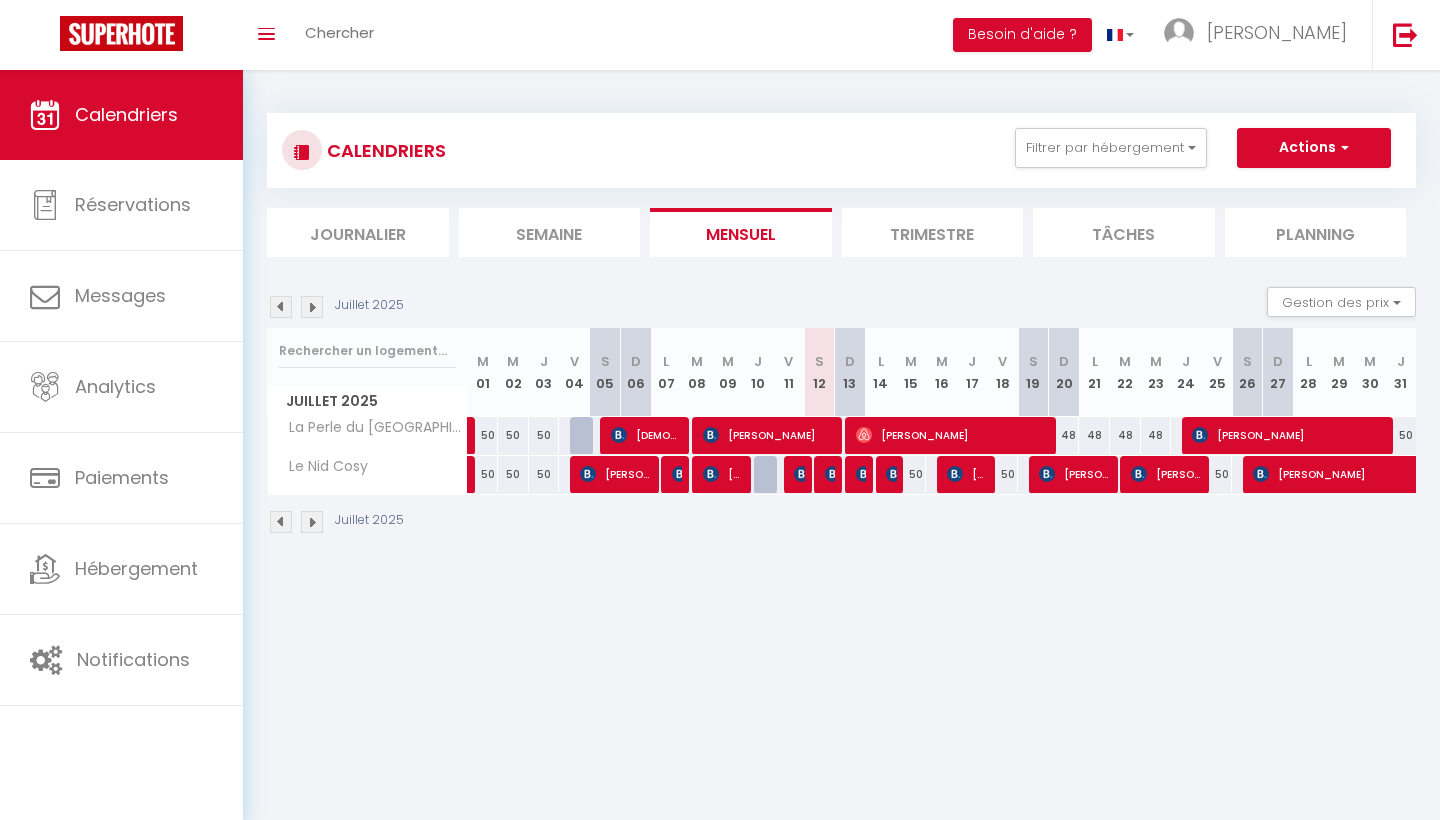 scroll, scrollTop: 0, scrollLeft: 0, axis: both 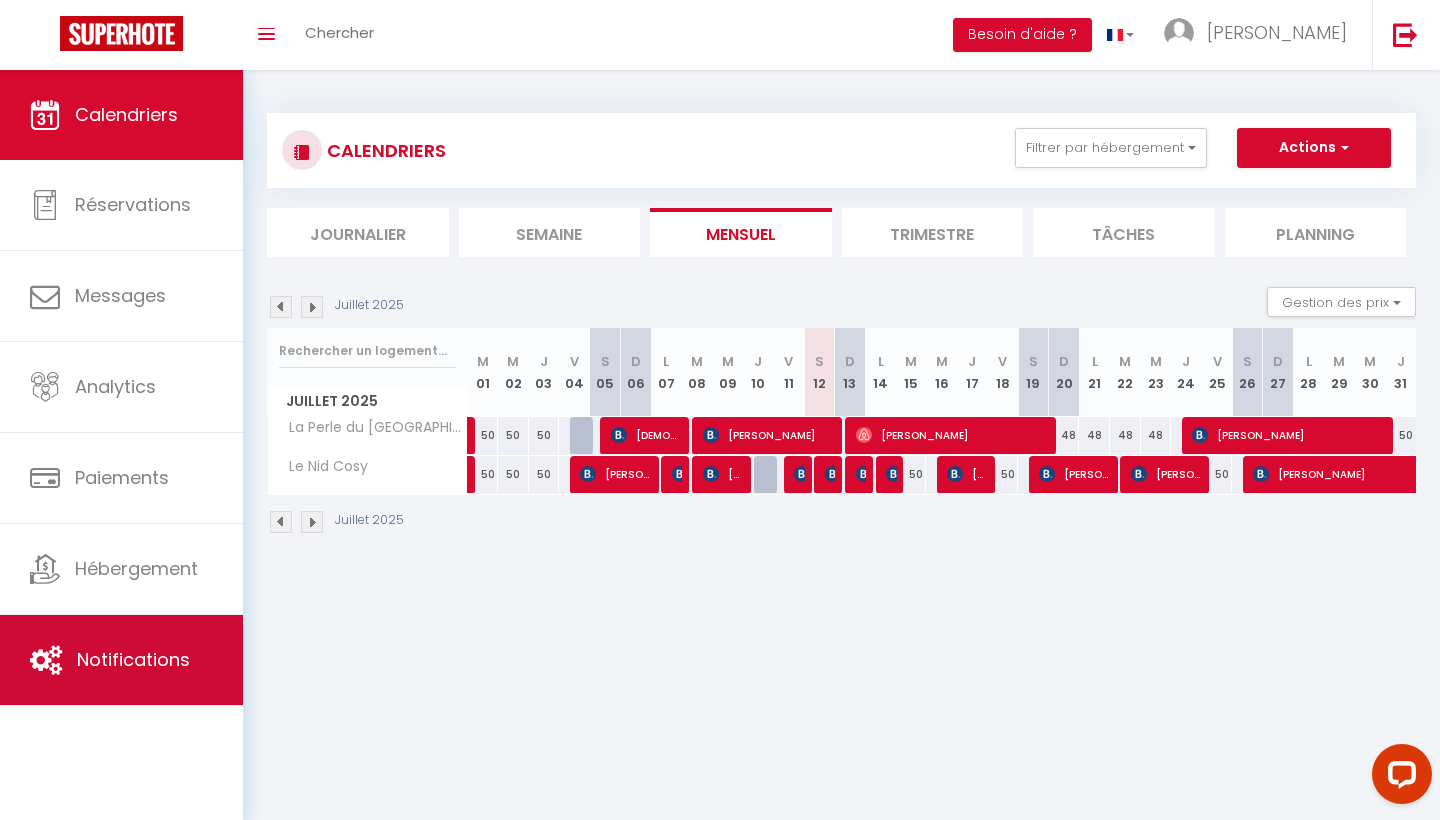 click on "Notifications" at bounding box center [121, 660] 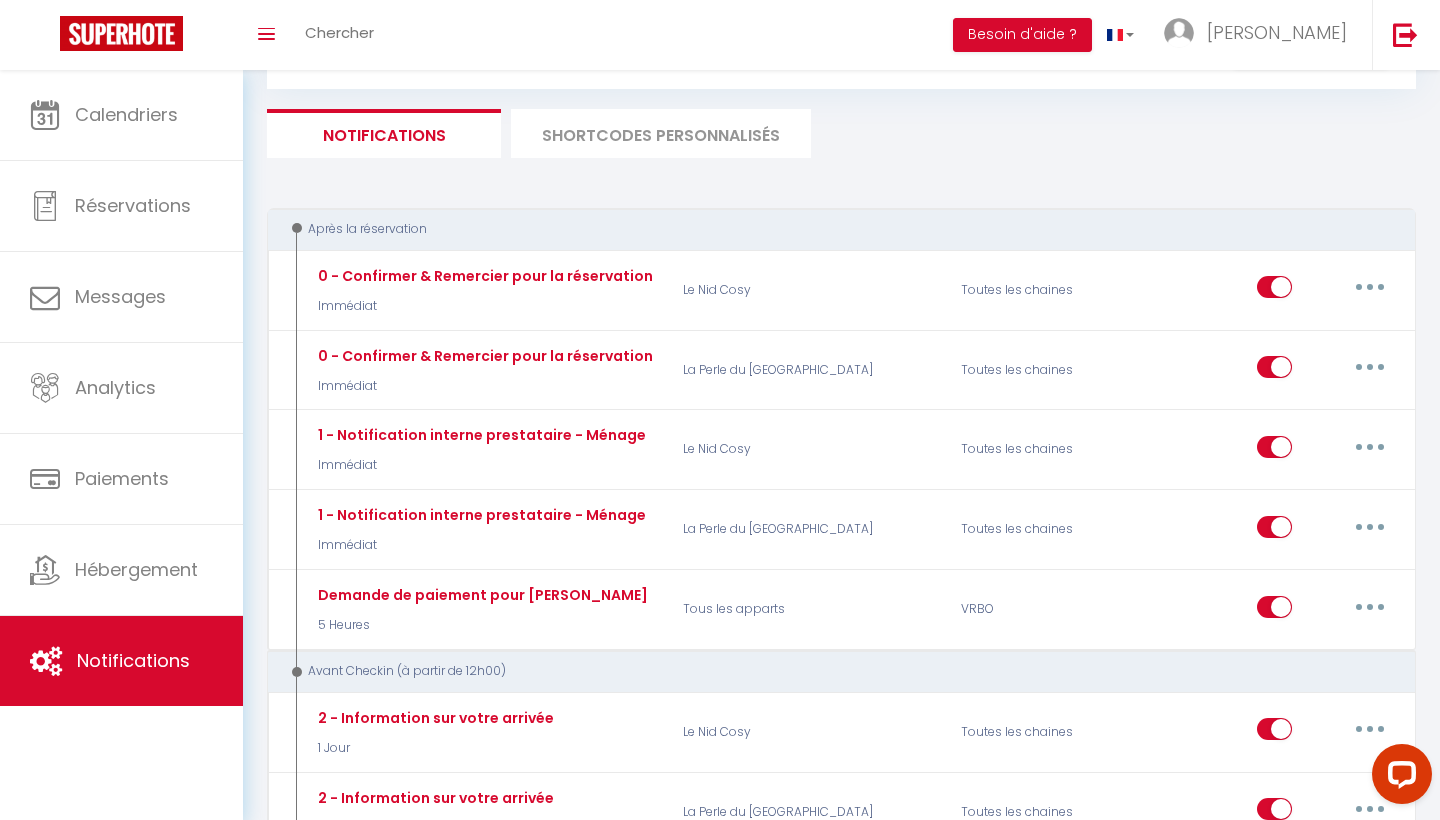 scroll, scrollTop: 112, scrollLeft: 0, axis: vertical 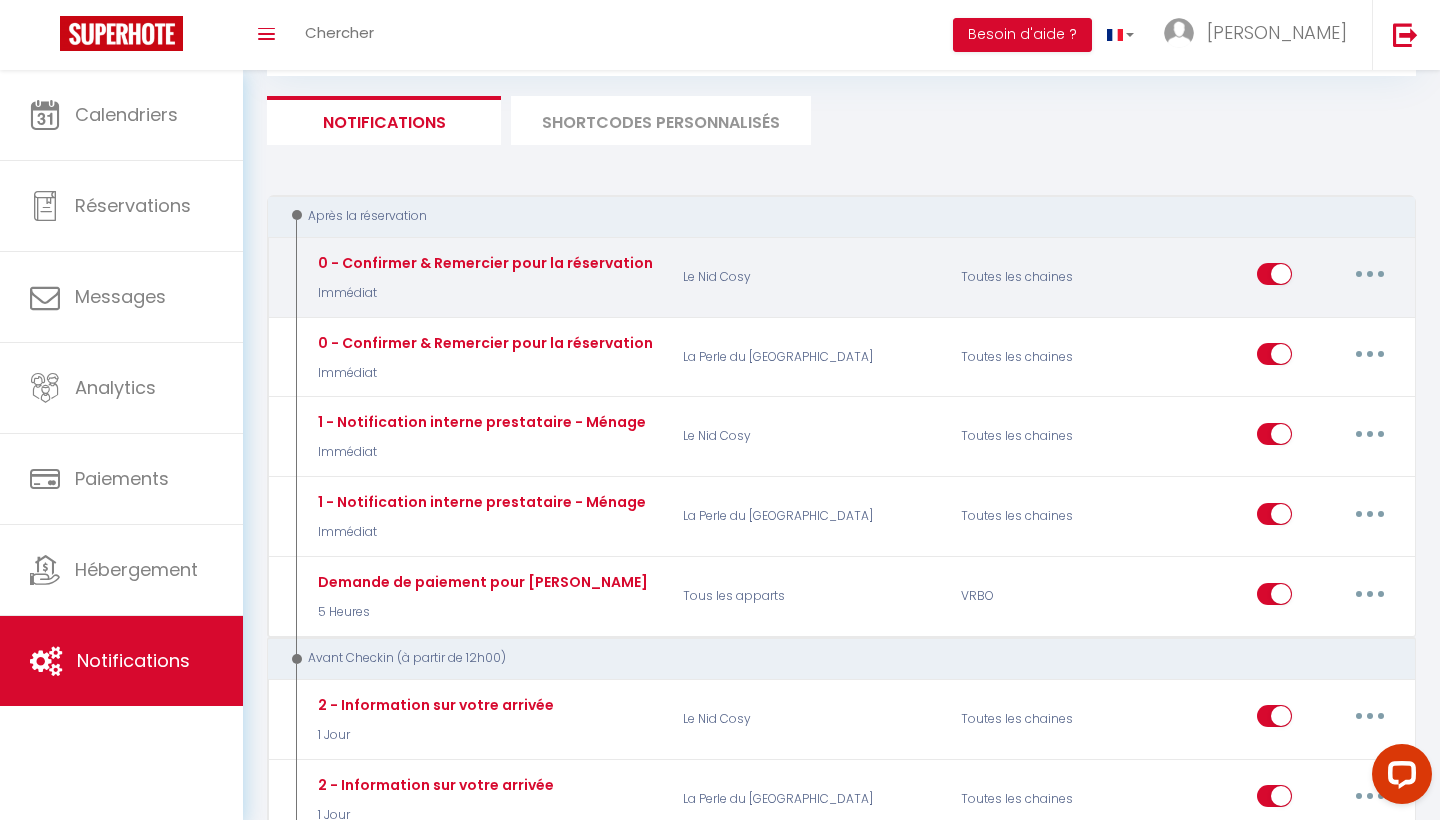 click at bounding box center (1370, 274) 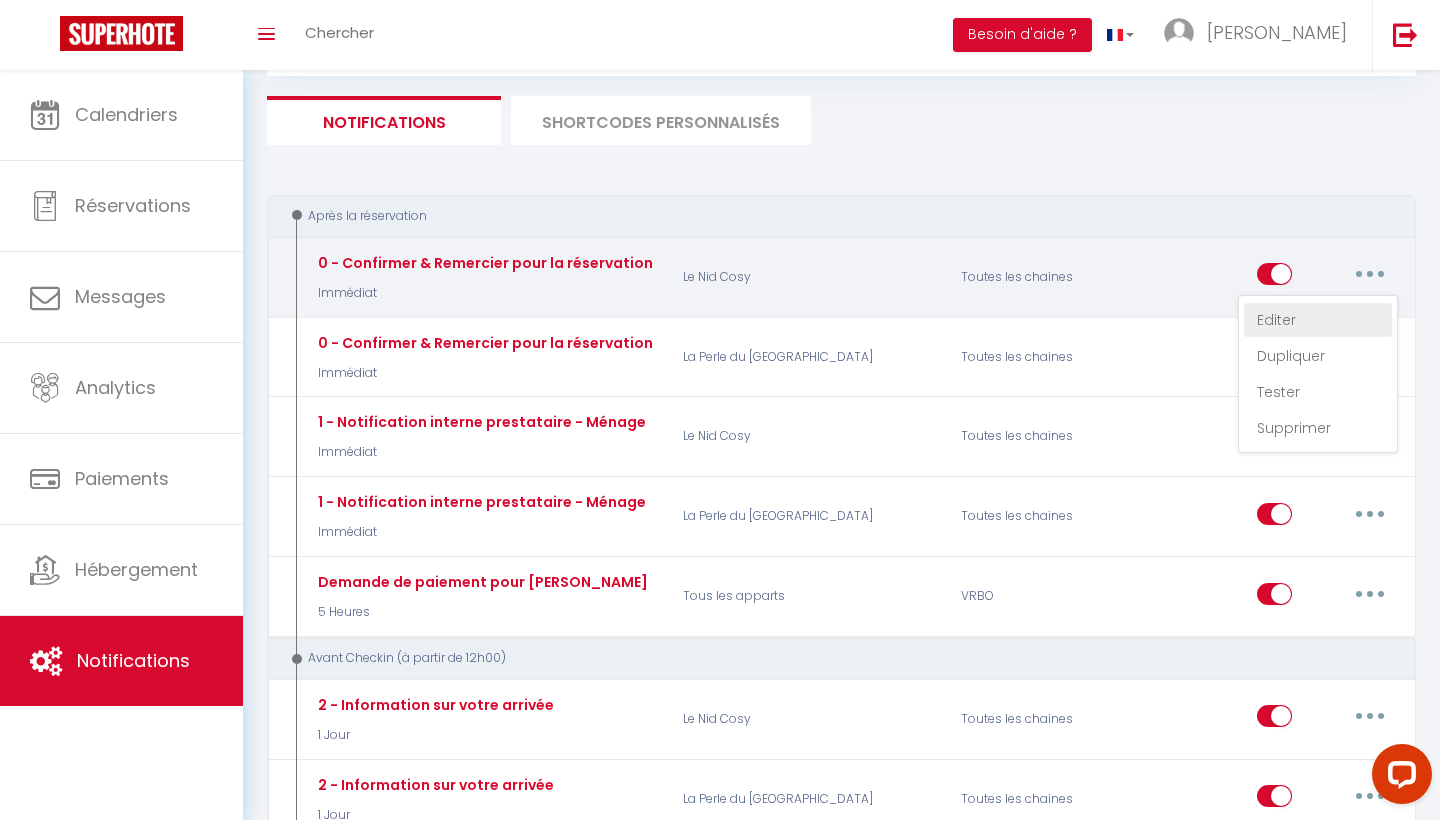 click on "Editer" at bounding box center [1318, 320] 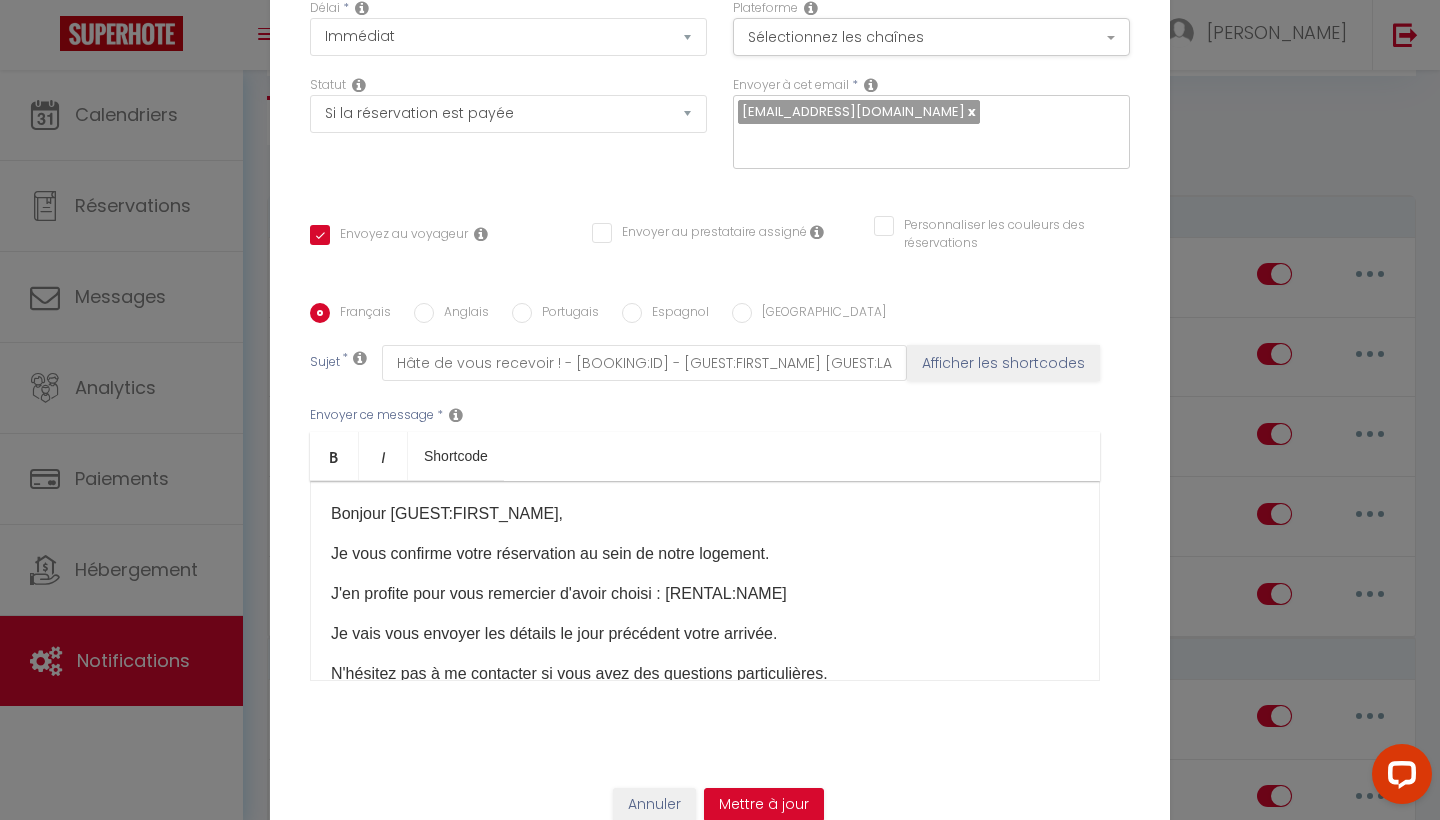 scroll, scrollTop: 171, scrollLeft: 0, axis: vertical 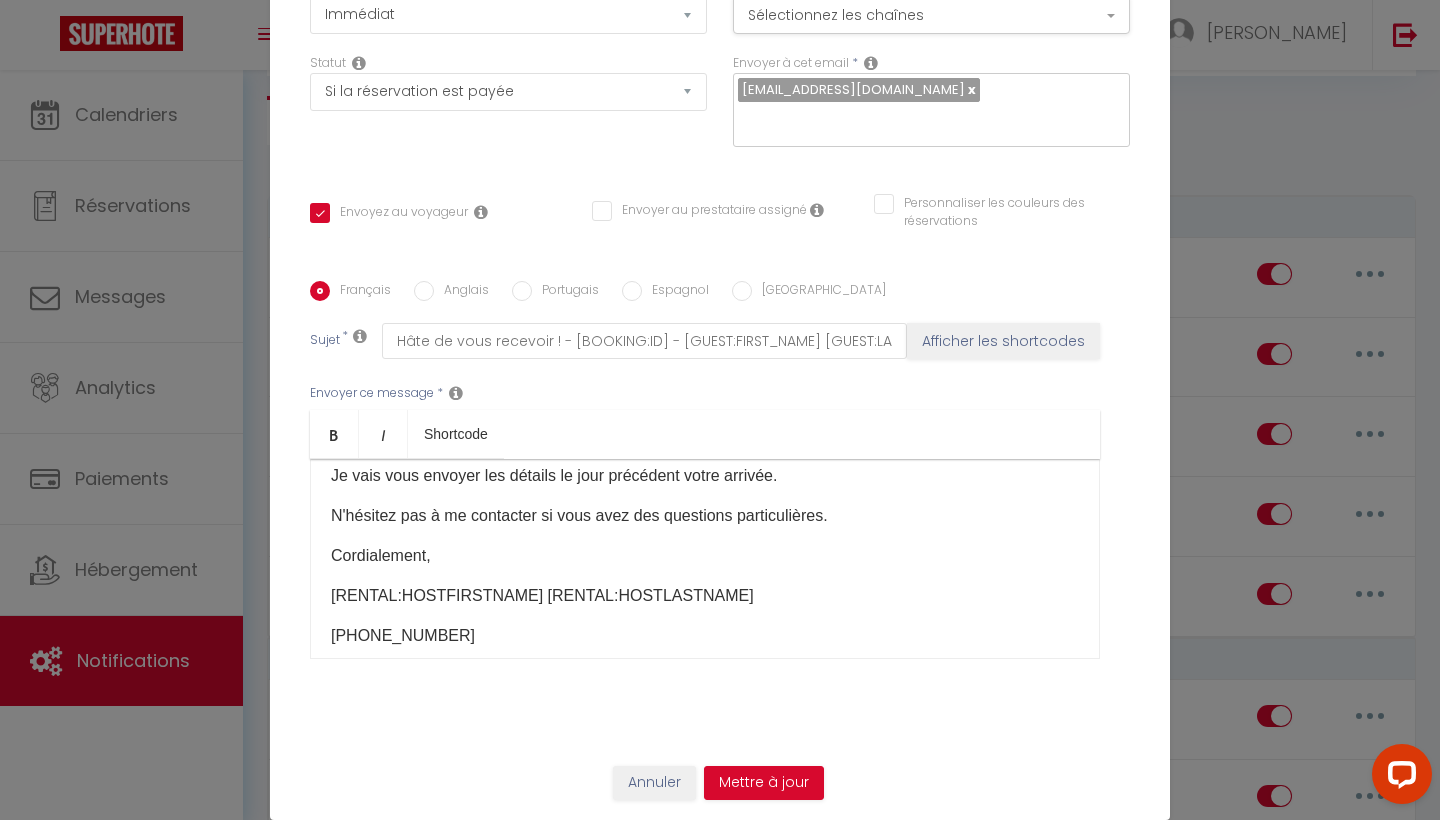click on "Français     Anglais     Portugais     Espagnol     Italien   Sujet   *     Hâte de vous recevoir ! - [BOOKING:ID] - [GUEST:FIRST_NAME] [GUEST:LAST_NAME] - [RENTAL:NAME]   Afficher les shortcodes   Envoyer ce message   *     Bold Italic Shortcode Rich text editor Bonjour [GUEST:FIRST_NAME],  Je vous confirme votre réservation au sein de notre logement.  J'en profite pour vous remercier d'avoir choisi : [RENTAL:NAME]​
Je vais vous envoyer les détails le jour précédent votre arrivée.  N'hésitez pas à me contacter si vous avez des questions particulières.  Cordialement,
[RENTAL:HOSTFIRSTNAME] [RENTAL:HOSTLASTNAME] [PHONE_NUMBER]   Envoyer ce message   *     Afficher les shortcodes" at bounding box center [720, 482] 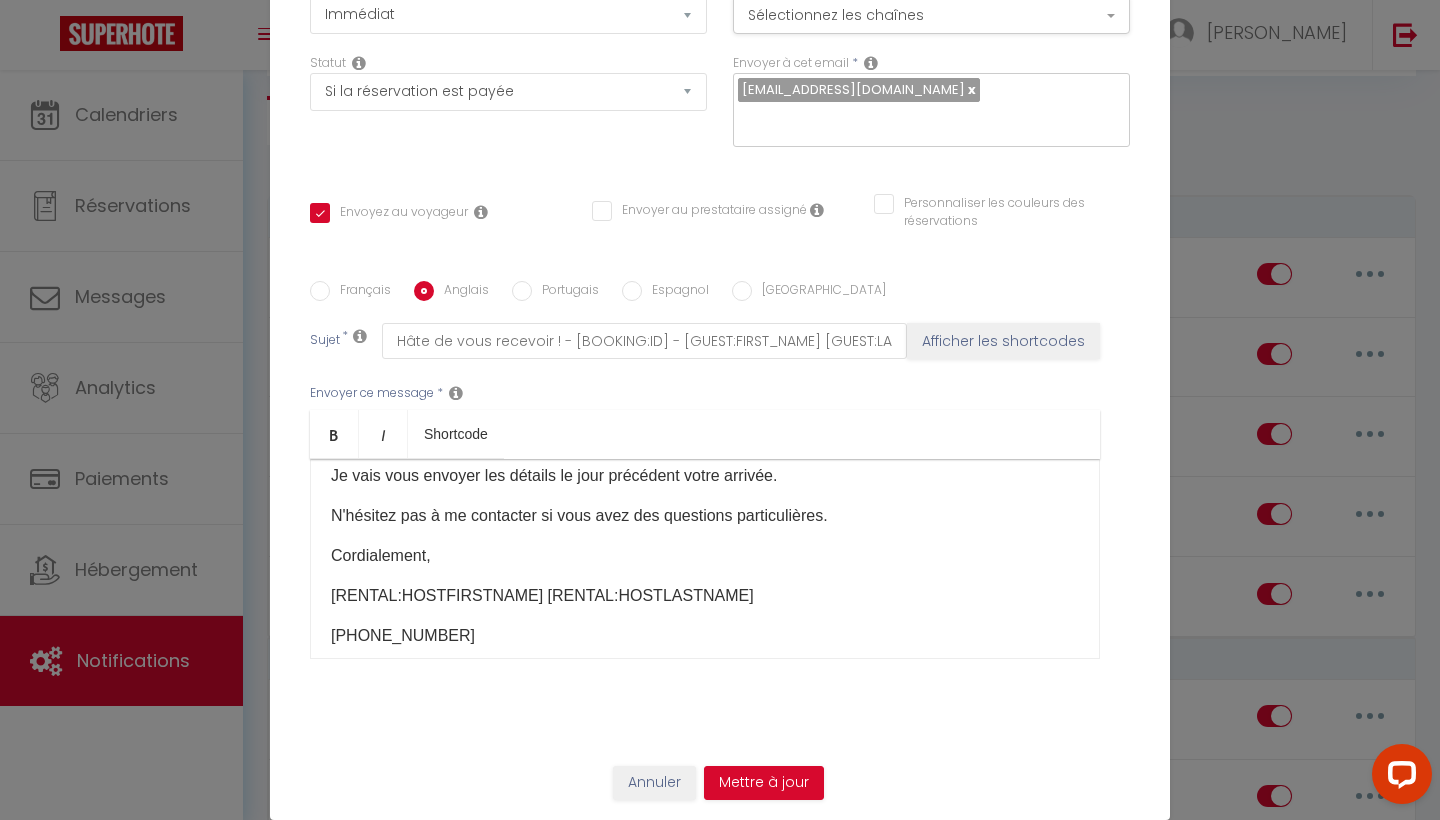 checkbox on "true" 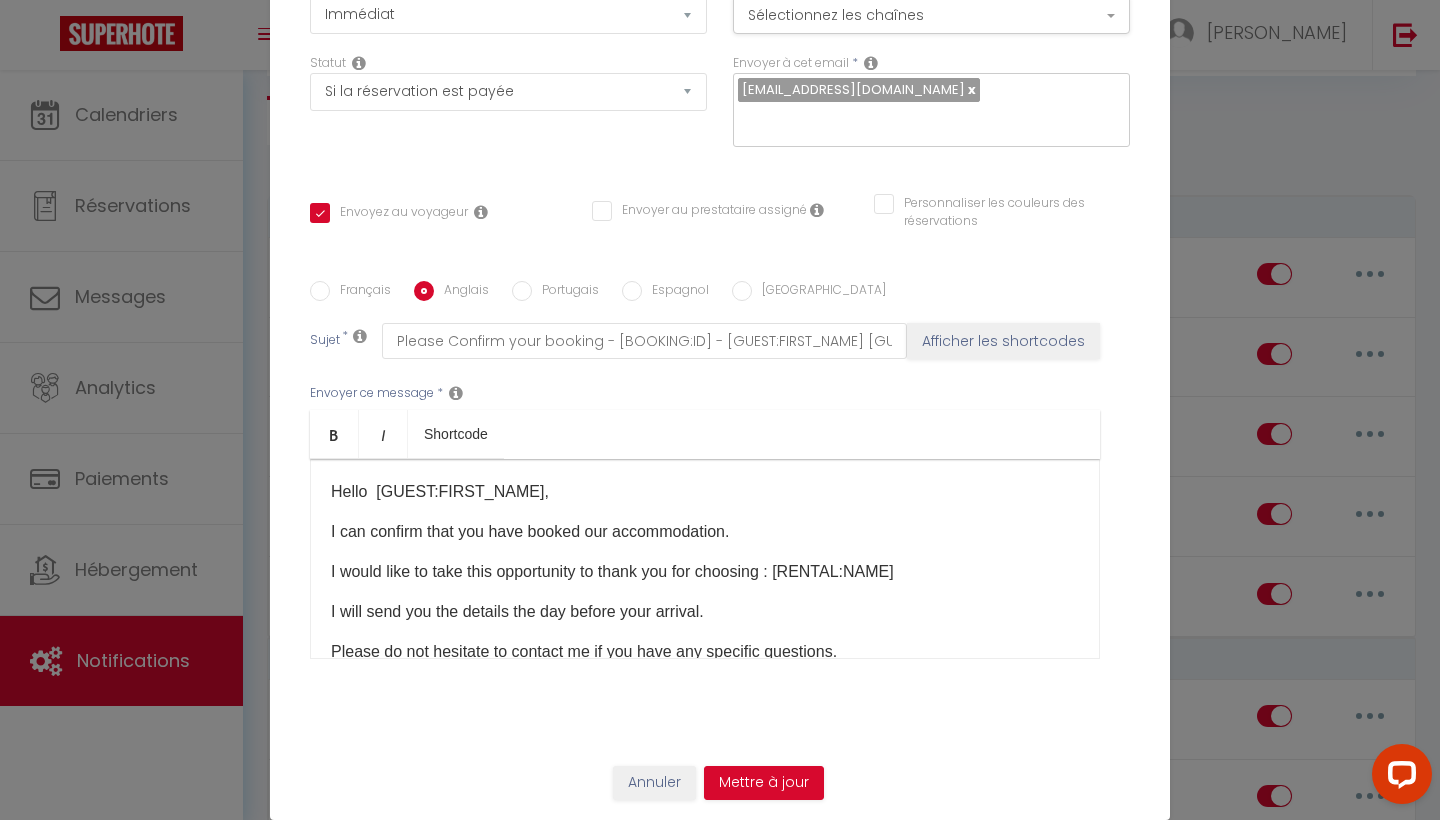 scroll, scrollTop: 0, scrollLeft: 0, axis: both 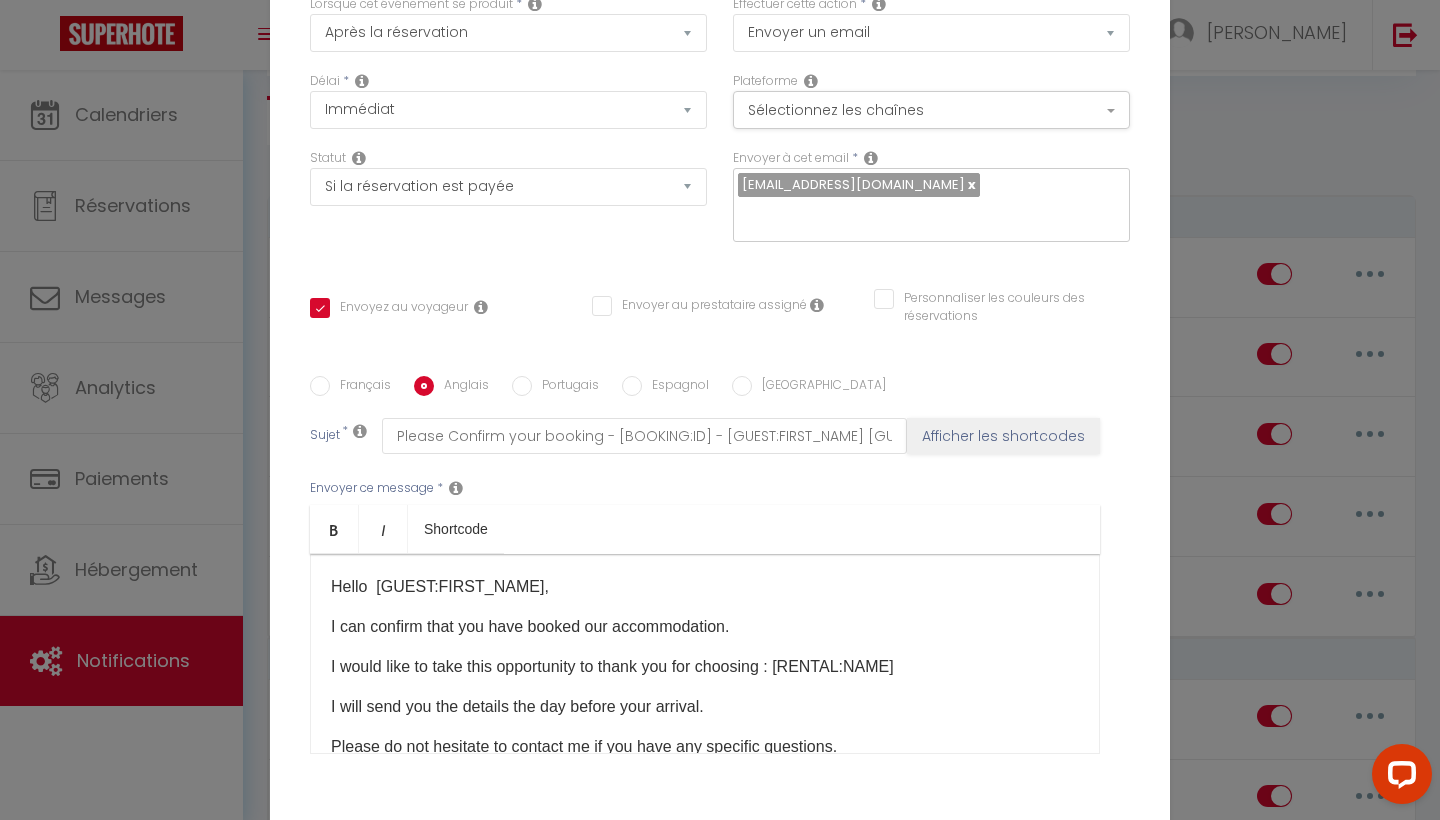 click on "Français     [DEMOGRAPHIC_DATA]     Portugais     Espagnol     Italien   Sujet   *     Please Confirm your booking - [BOOKING:ID] - [GUEST:FIRST_NAME] [GUEST:LAST_NAME] - [RENTAL:NAME]   Afficher les shortcodes   Envoyer ce message   *     Bold Italic Shortcode Rich text editor Hello  [GUEST:FIRST_NAME],​
I can confirm that you have booked our accommodation.
I would like to take this opportunity to thank you for choosing : [RENTAL:NAME]​​
I will send you the details the day before your arrival.
Please do not hesitate to contact me if you have any specific questions.  Best regards, [RENTAL:HOSTFIRSTNAME] [RENTAL:HOSTLASTNAME]​
[PHONE_NUMBER] ​   Envoyer ce message   *     Afficher les shortcodes" at bounding box center [720, 577] 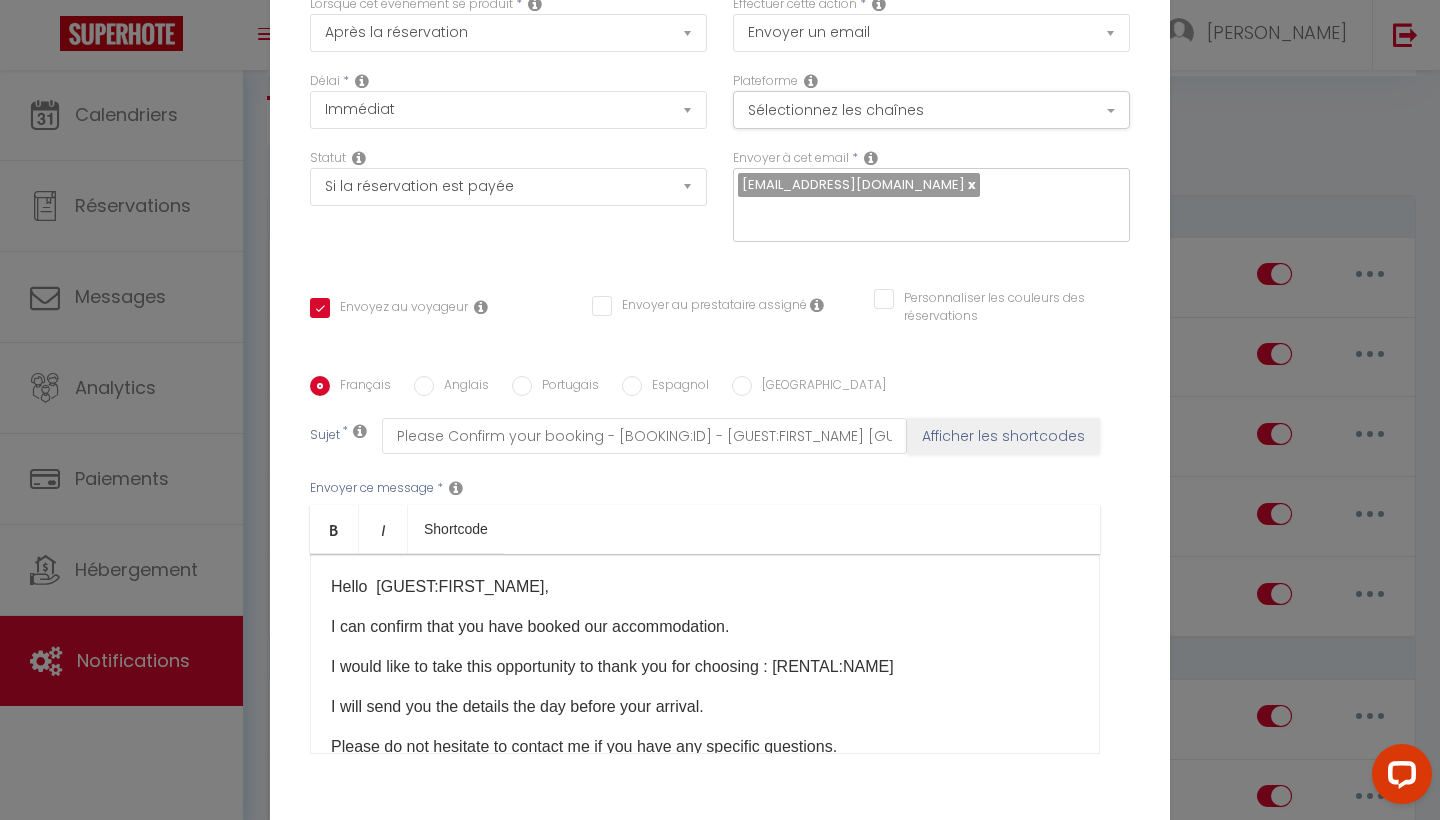 checkbox on "true" 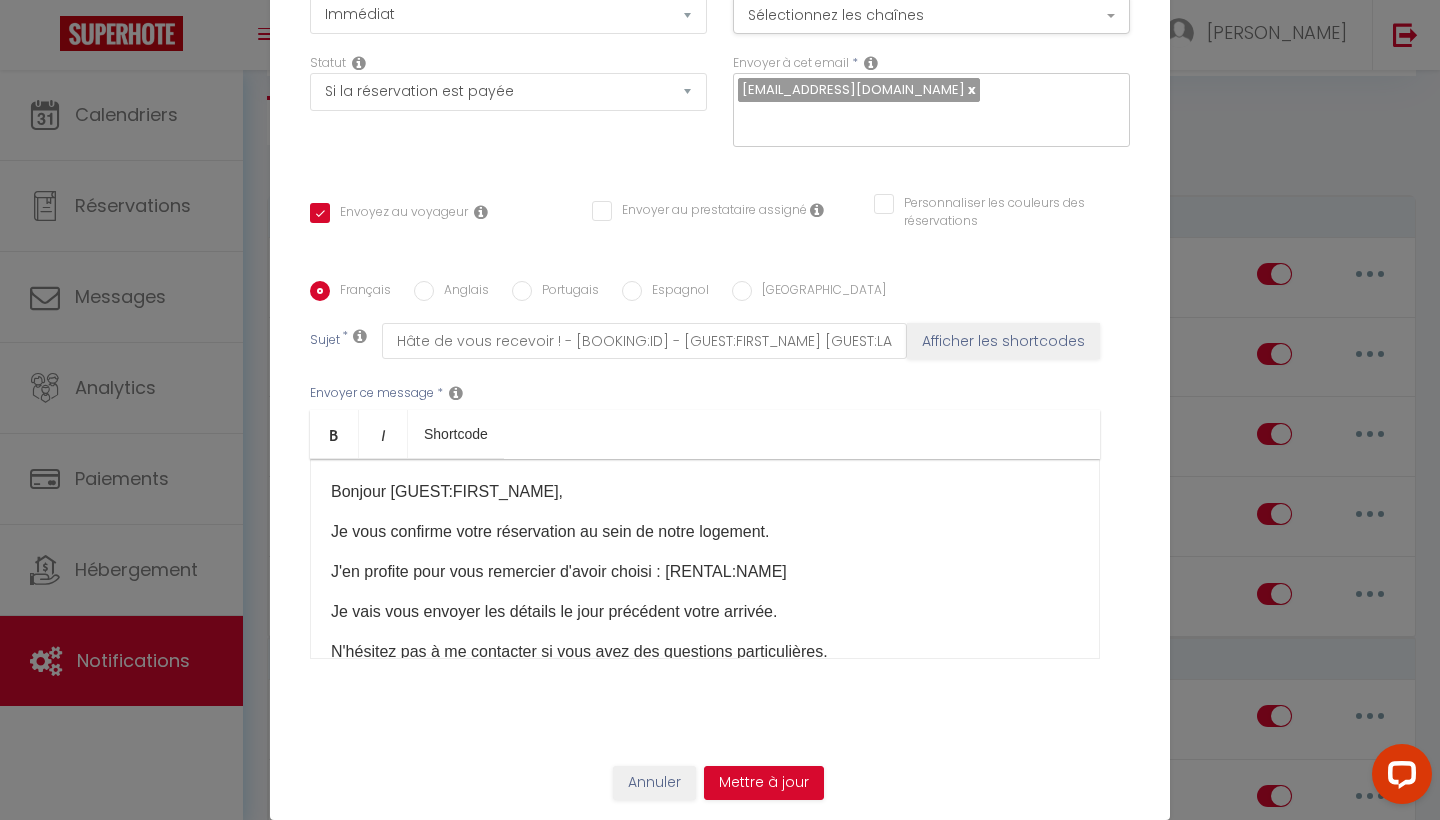scroll, scrollTop: 179, scrollLeft: 0, axis: vertical 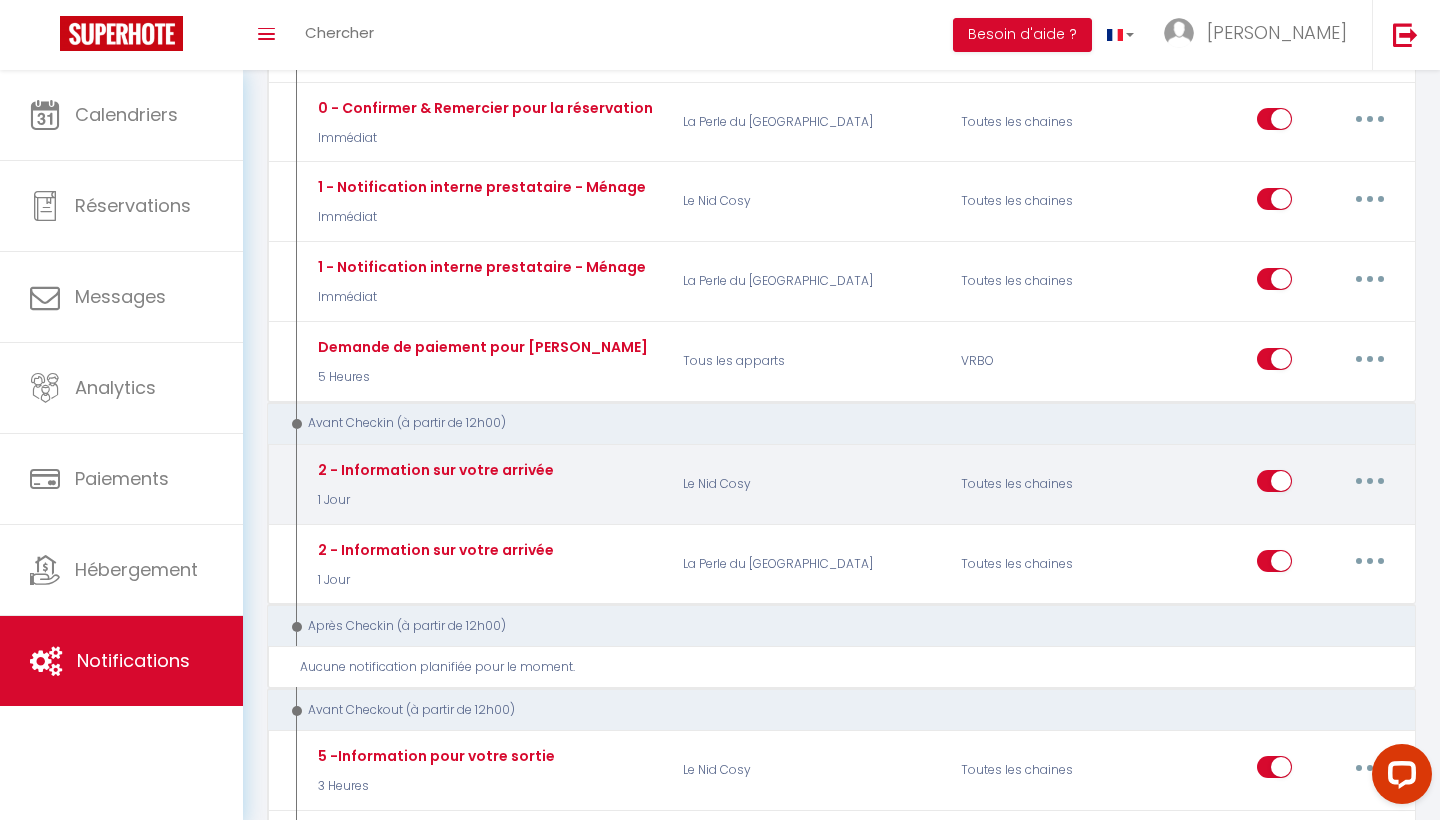 click at bounding box center (1370, 481) 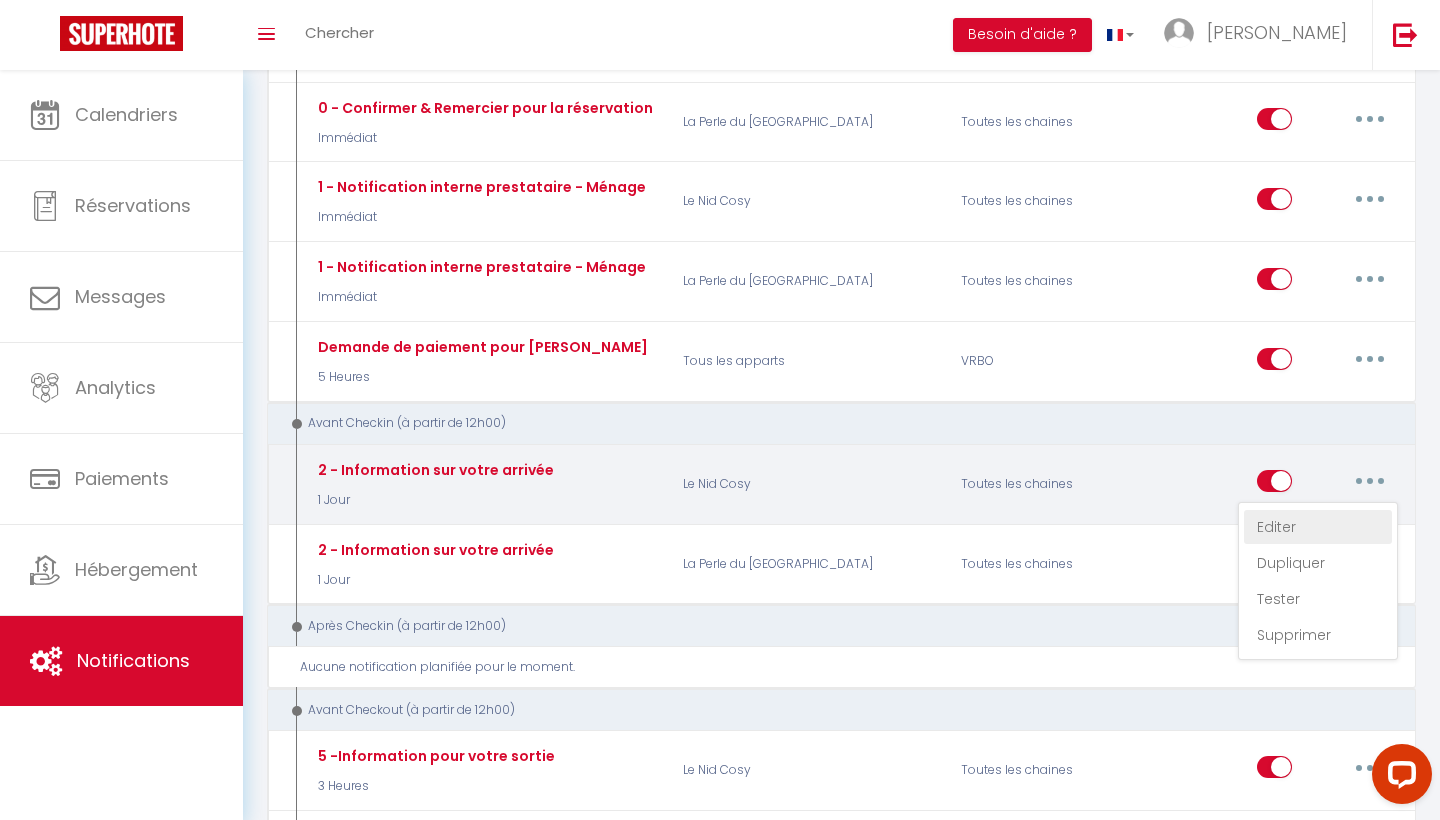click on "Editer" at bounding box center [1318, 527] 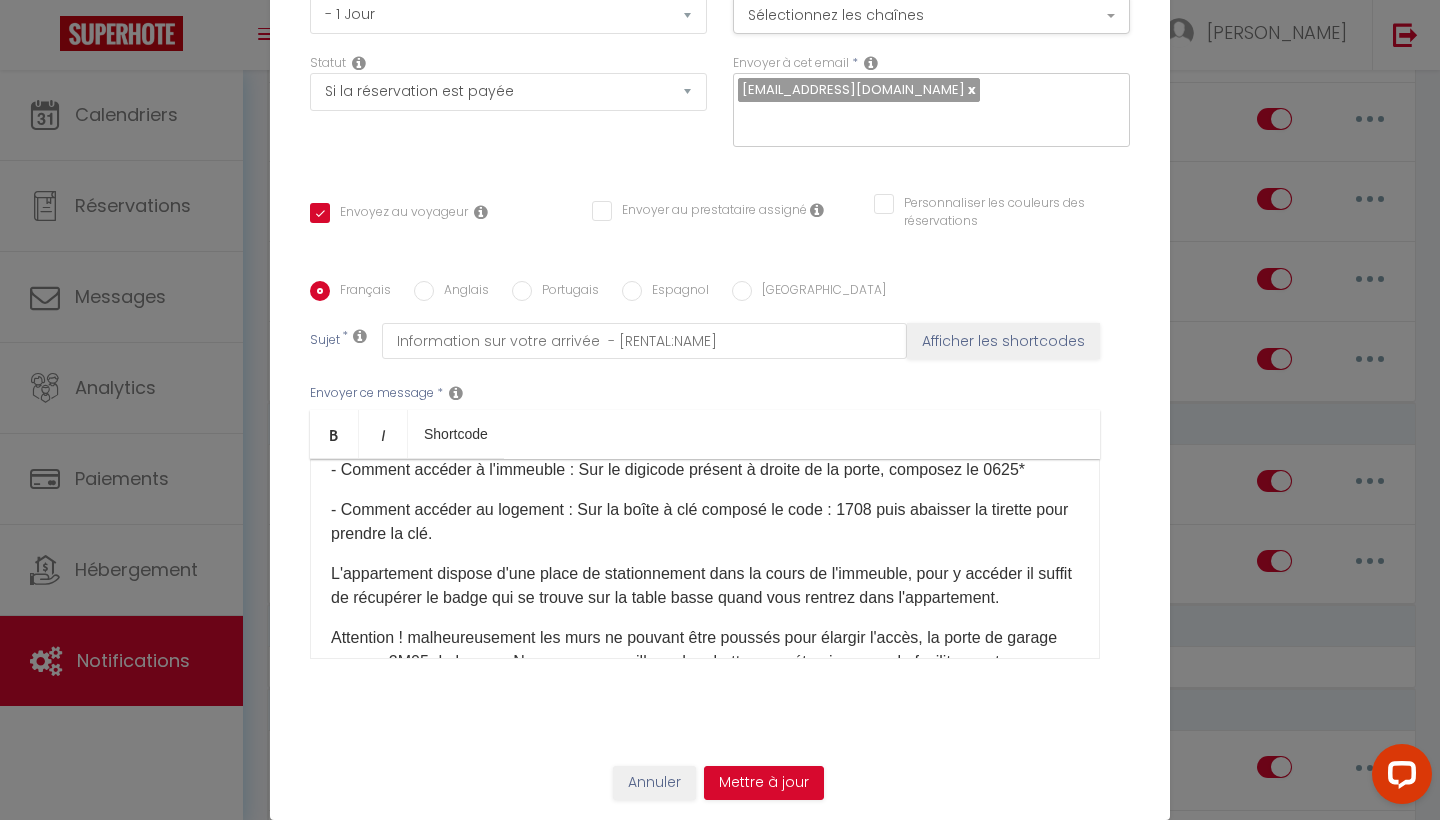 scroll, scrollTop: 294, scrollLeft: 0, axis: vertical 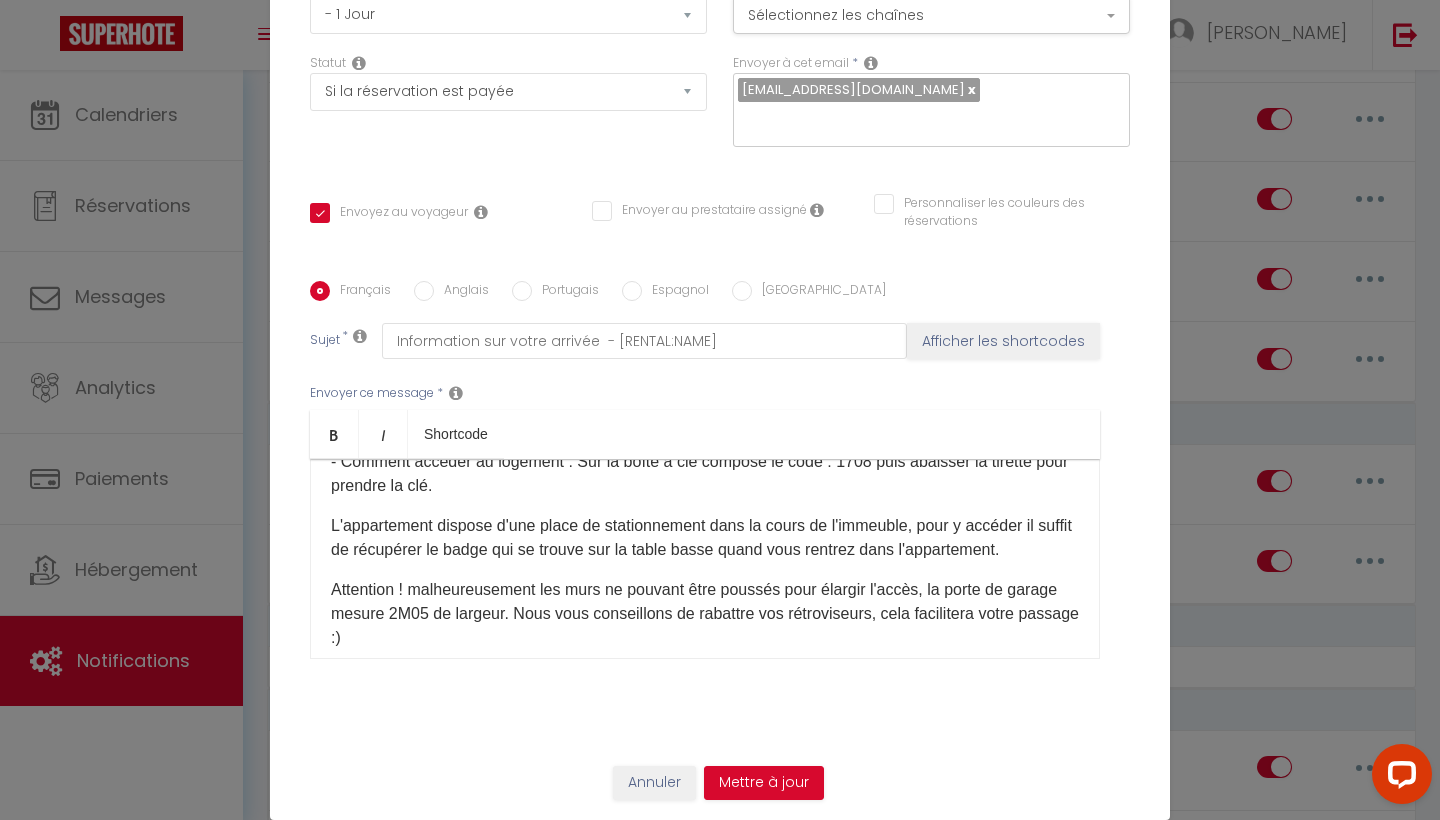 click on "Anglais" at bounding box center (461, 292) 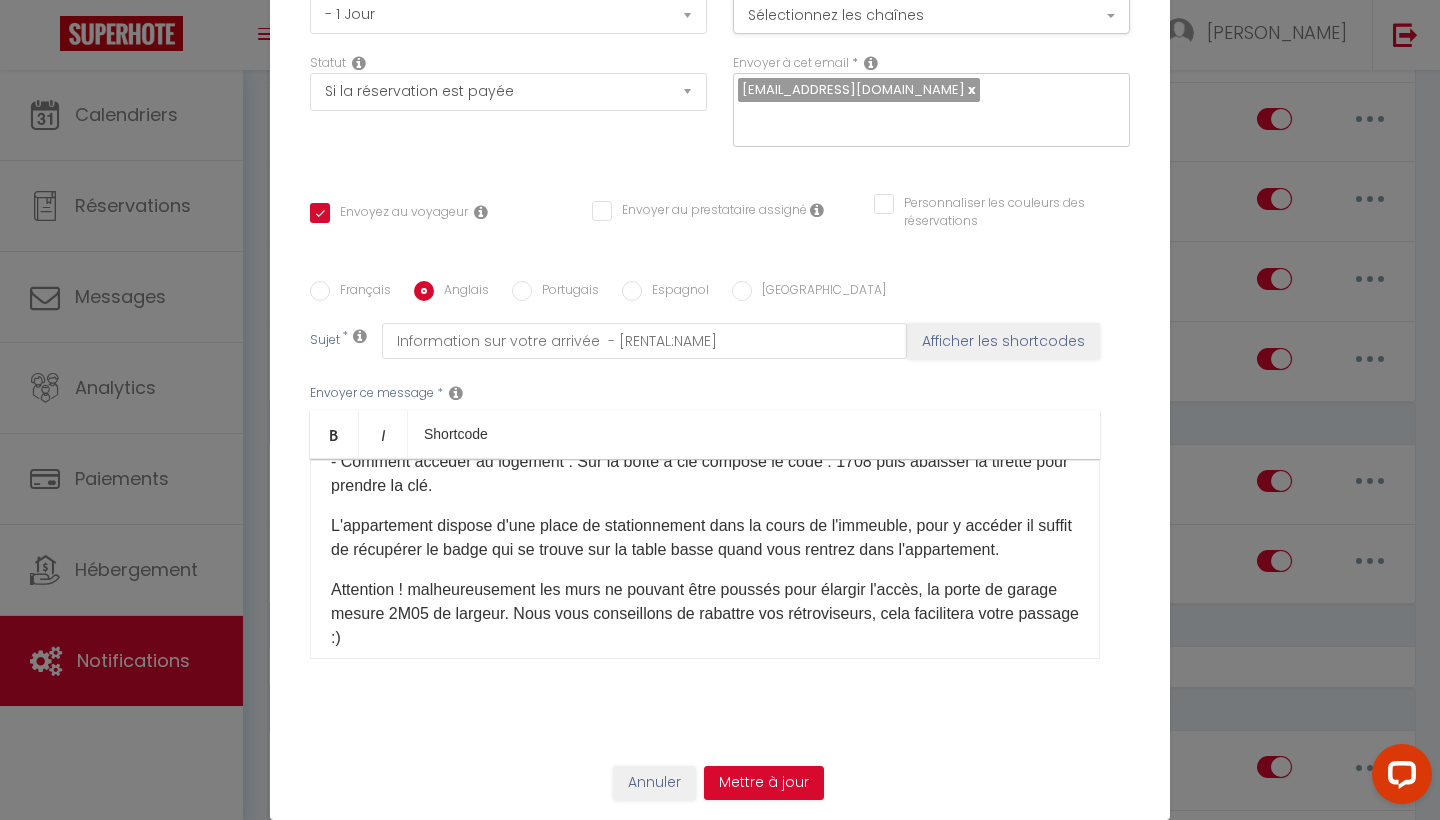 checkbox on "true" 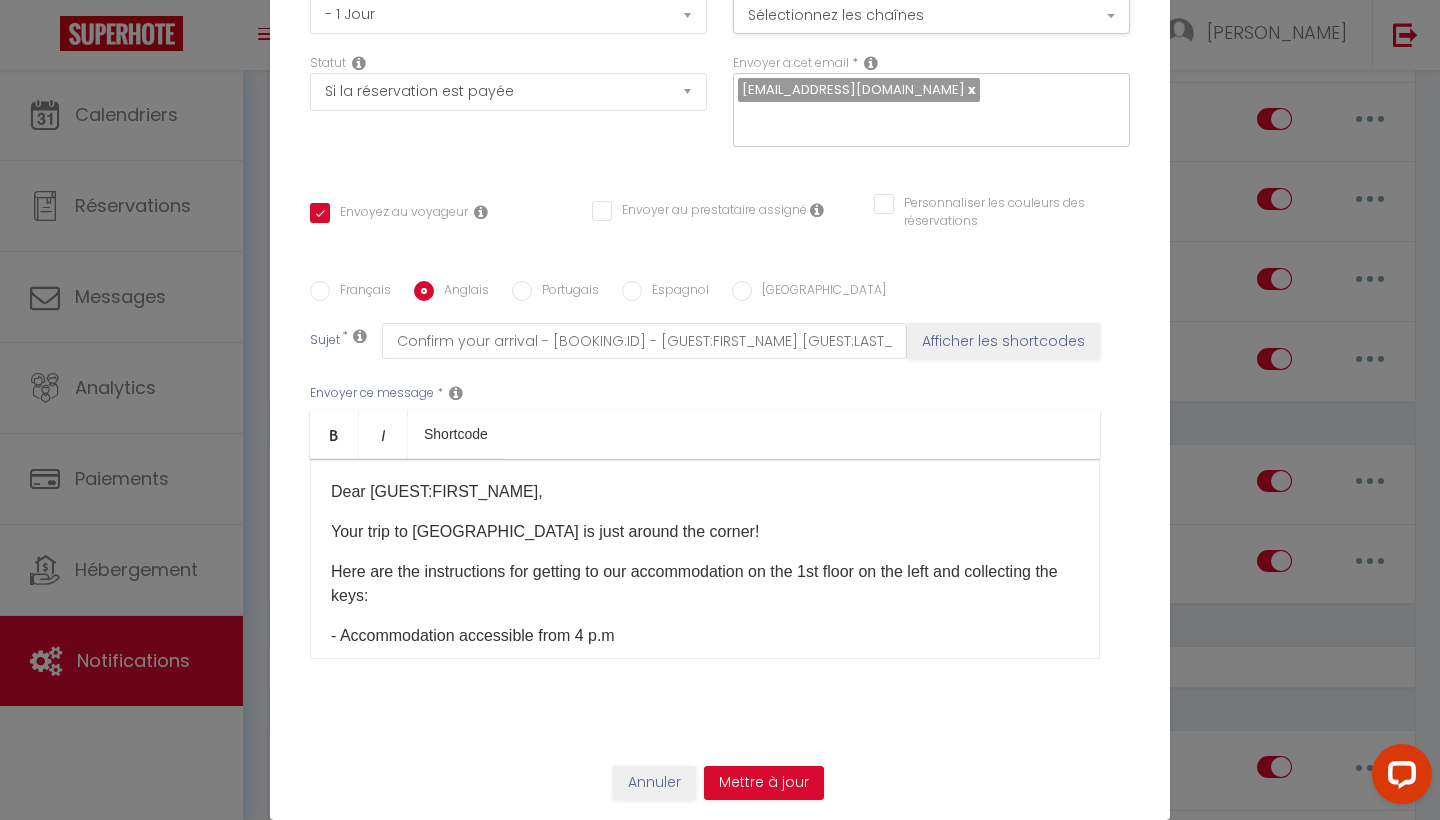 scroll, scrollTop: 0, scrollLeft: 0, axis: both 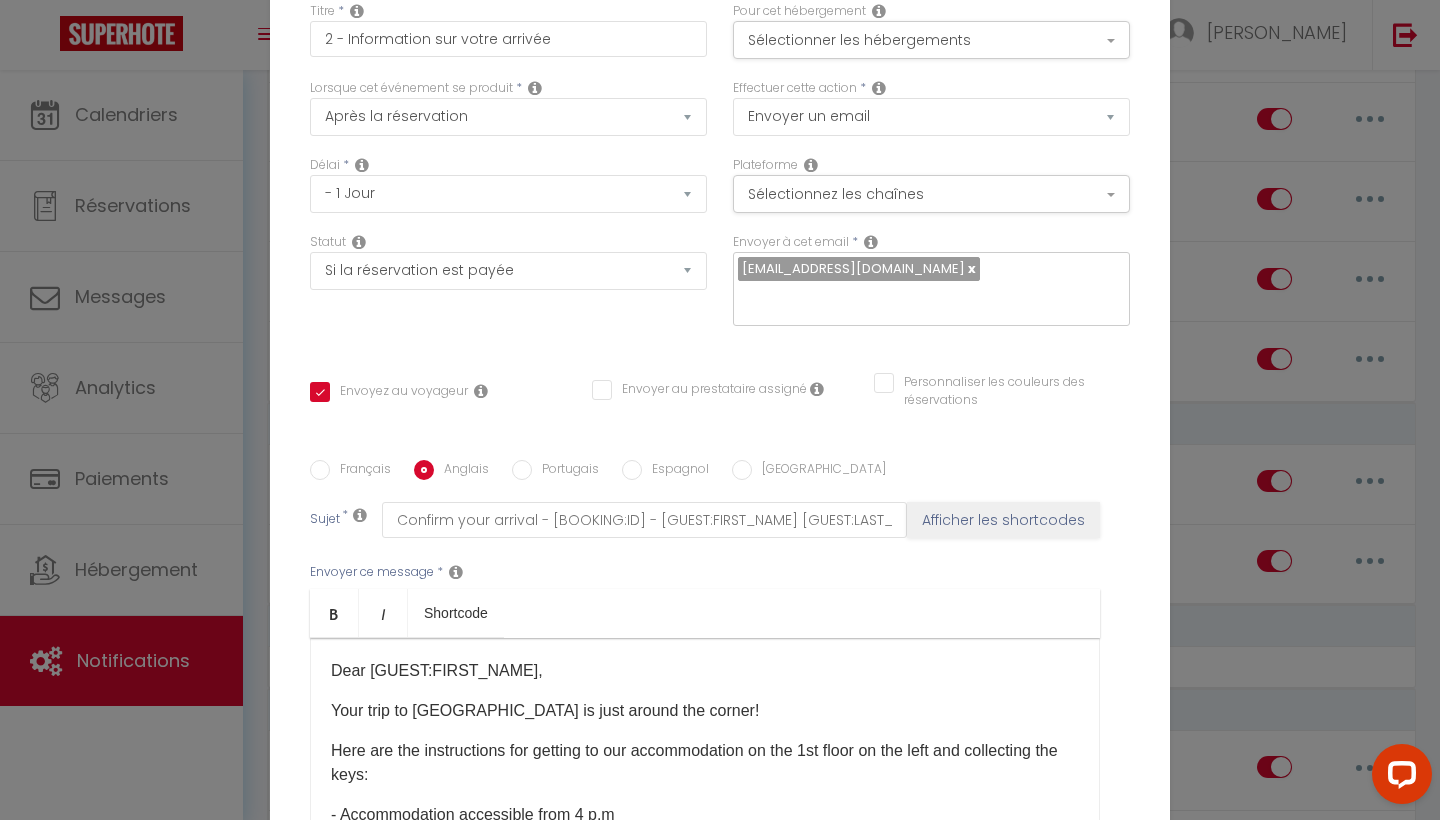 click on "Français" at bounding box center [360, 471] 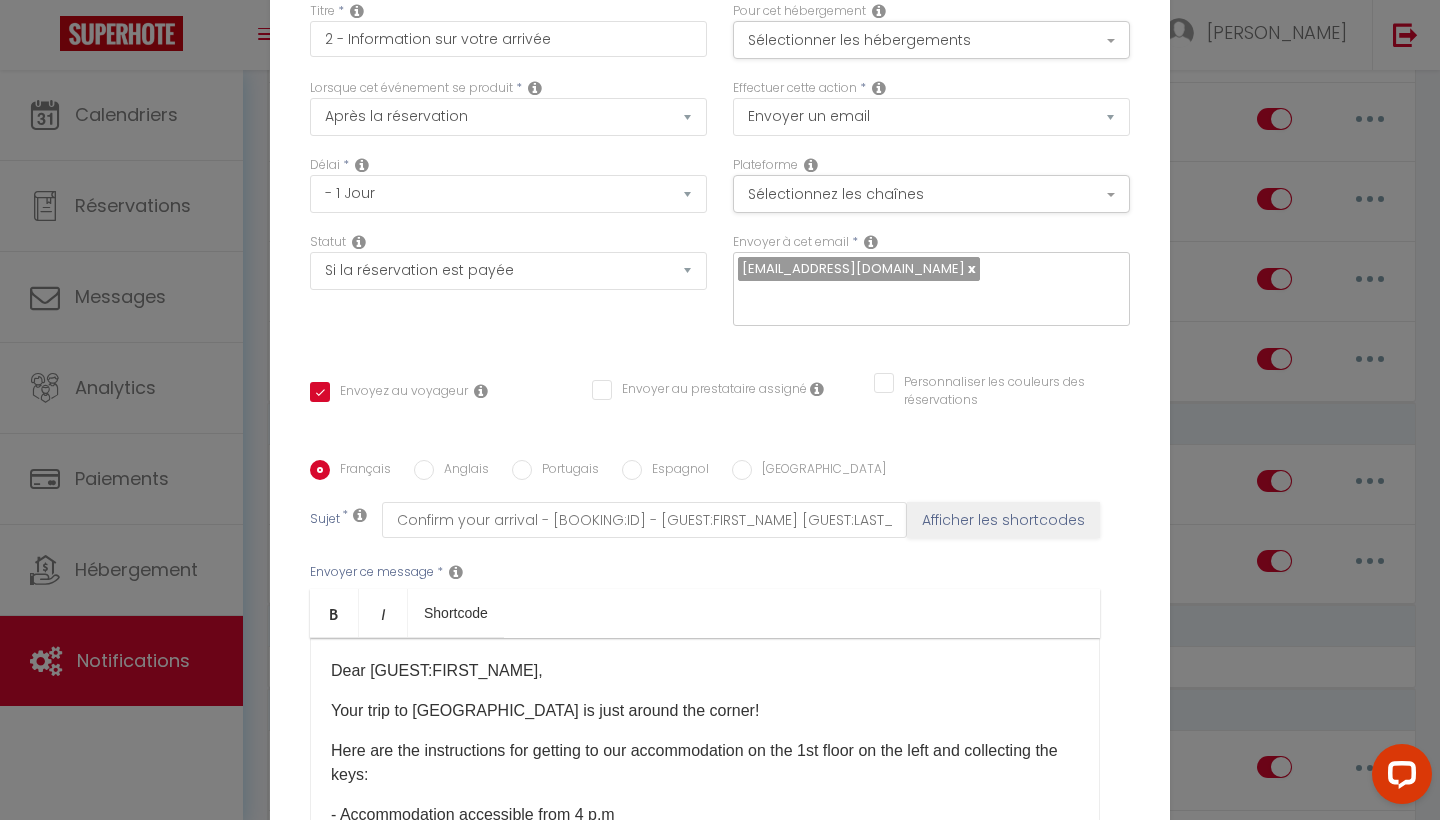 checkbox on "true" 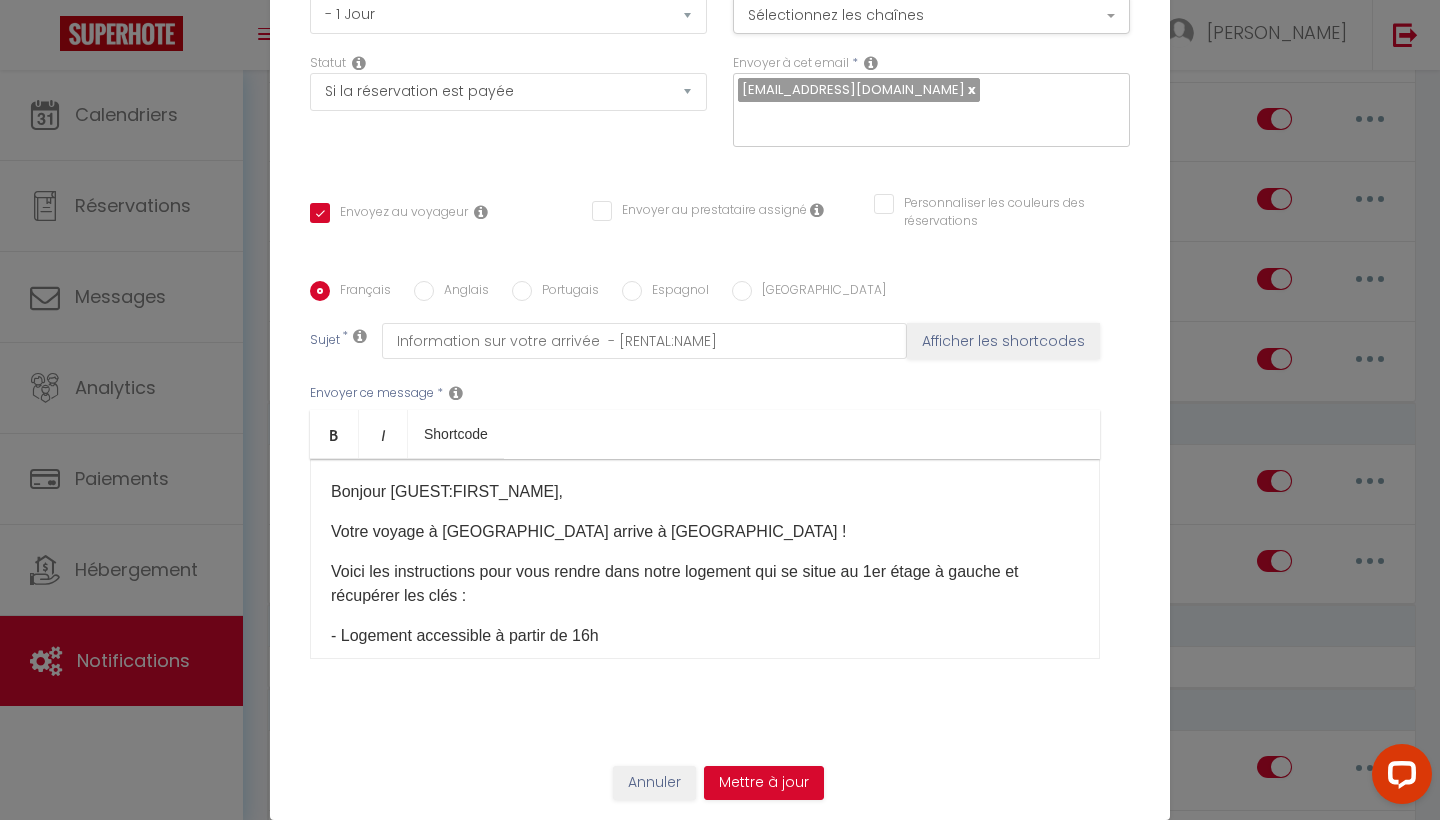 scroll, scrollTop: 179, scrollLeft: 0, axis: vertical 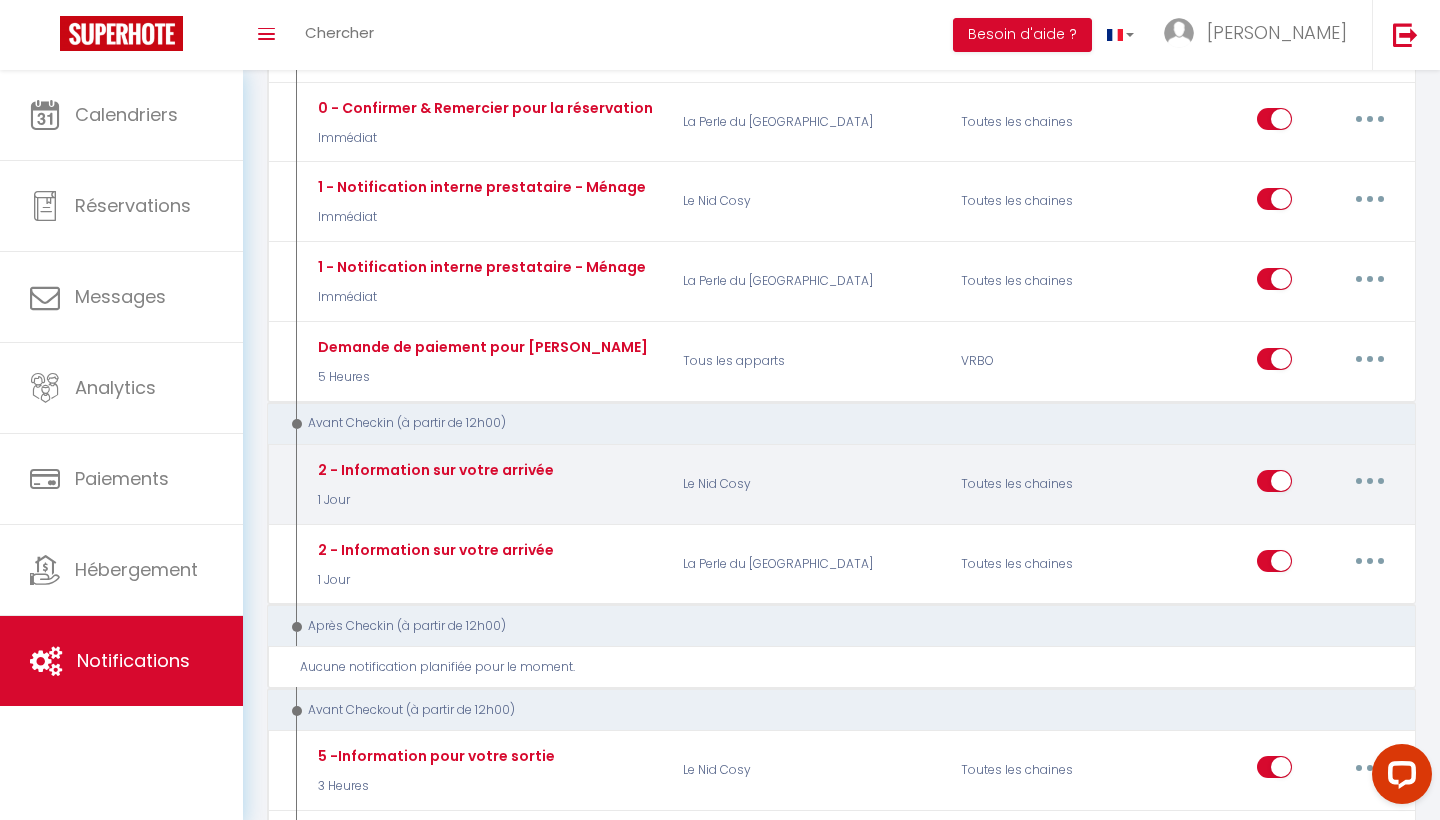 click at bounding box center (1370, 481) 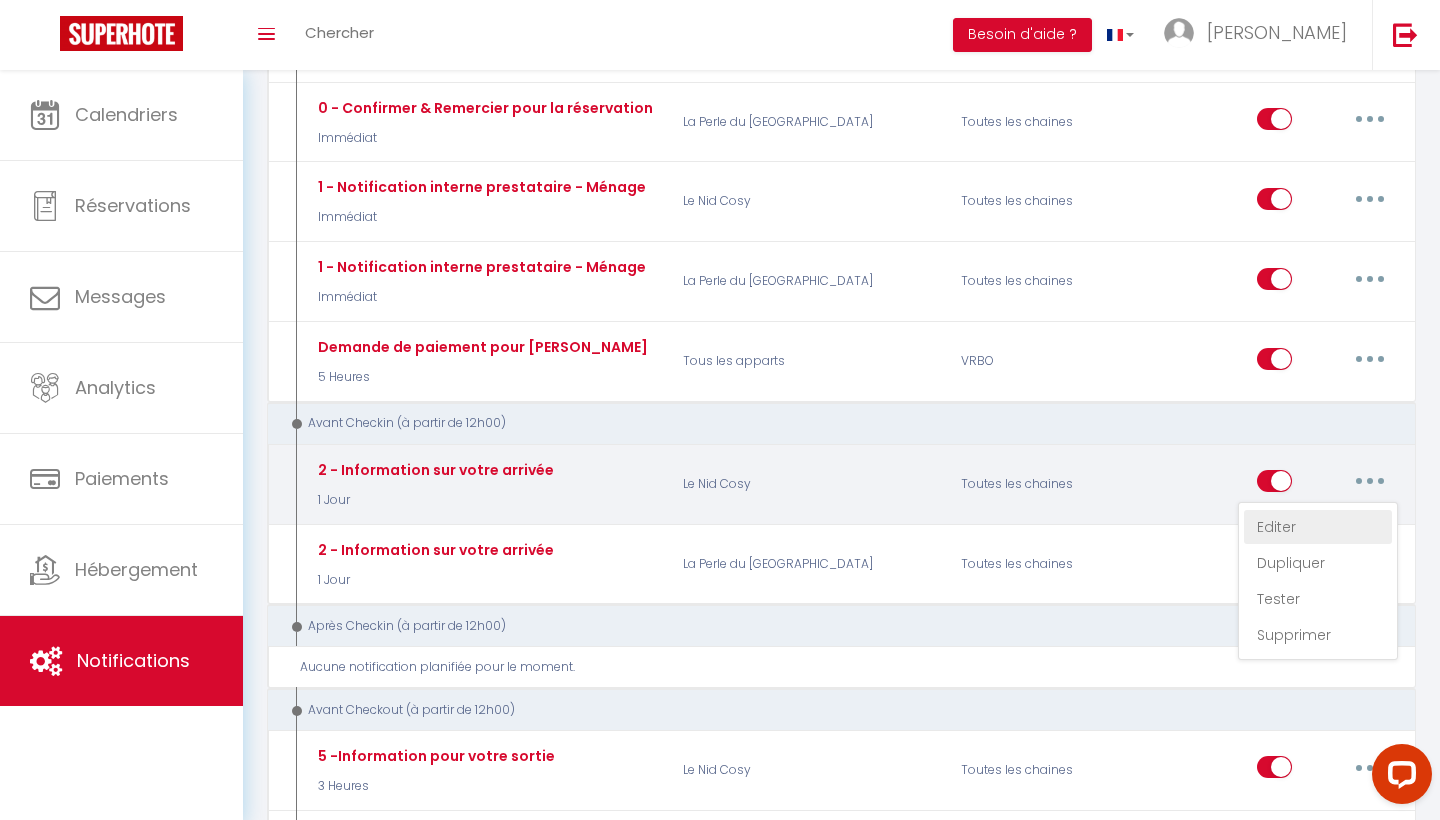 click on "Editer" at bounding box center (1318, 527) 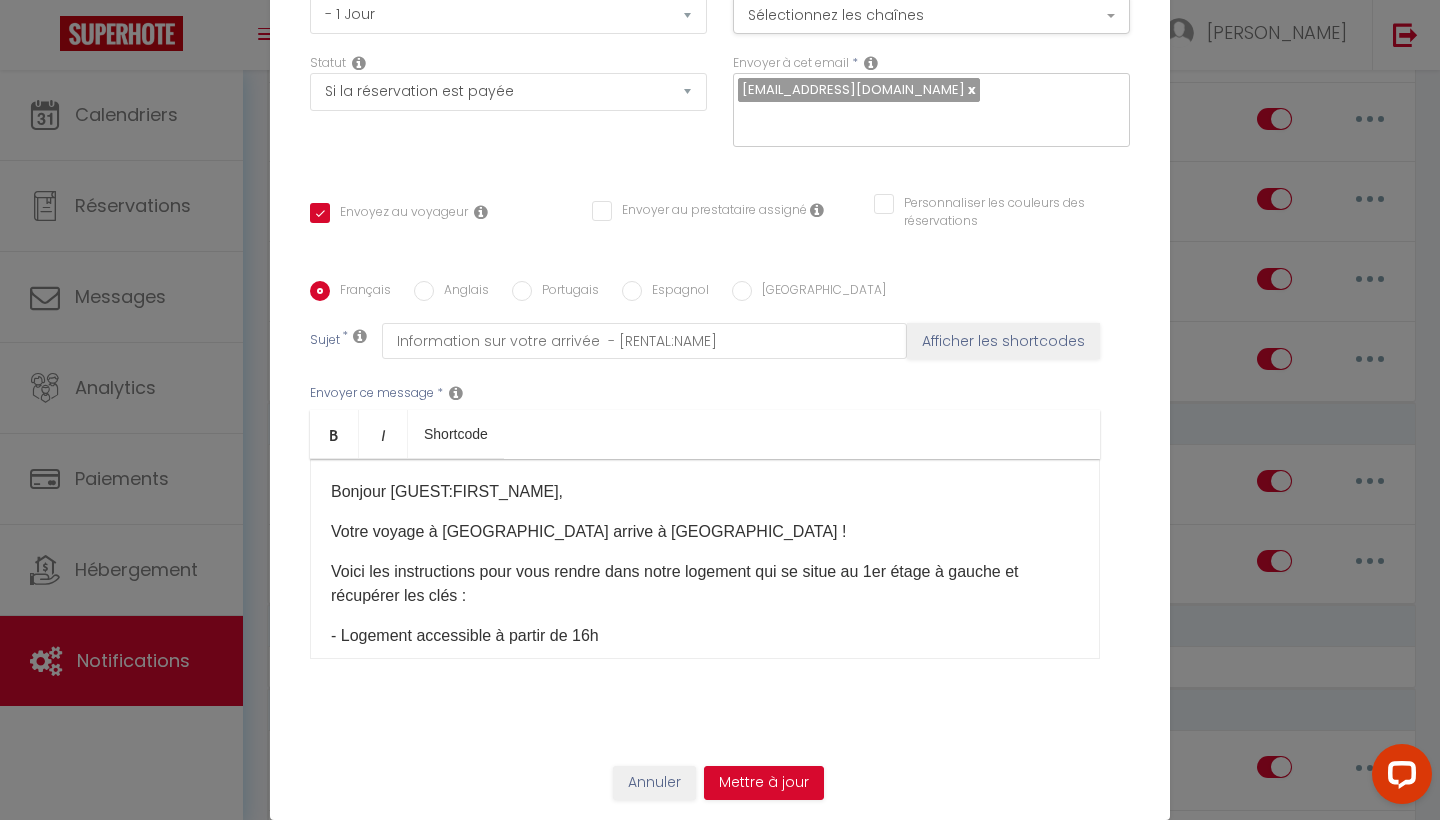 scroll, scrollTop: 0, scrollLeft: 0, axis: both 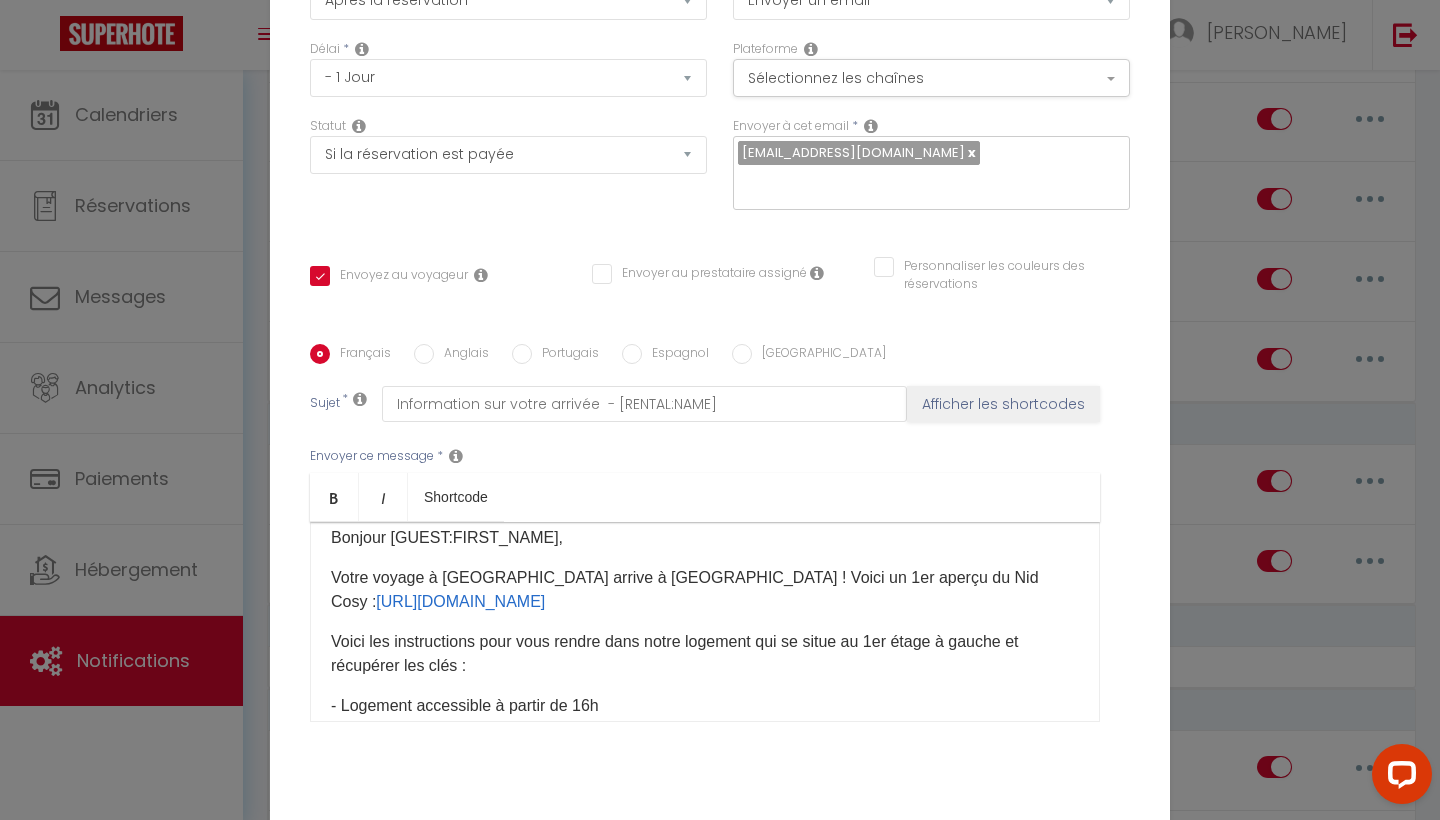 click on "Anglais" at bounding box center (461, 355) 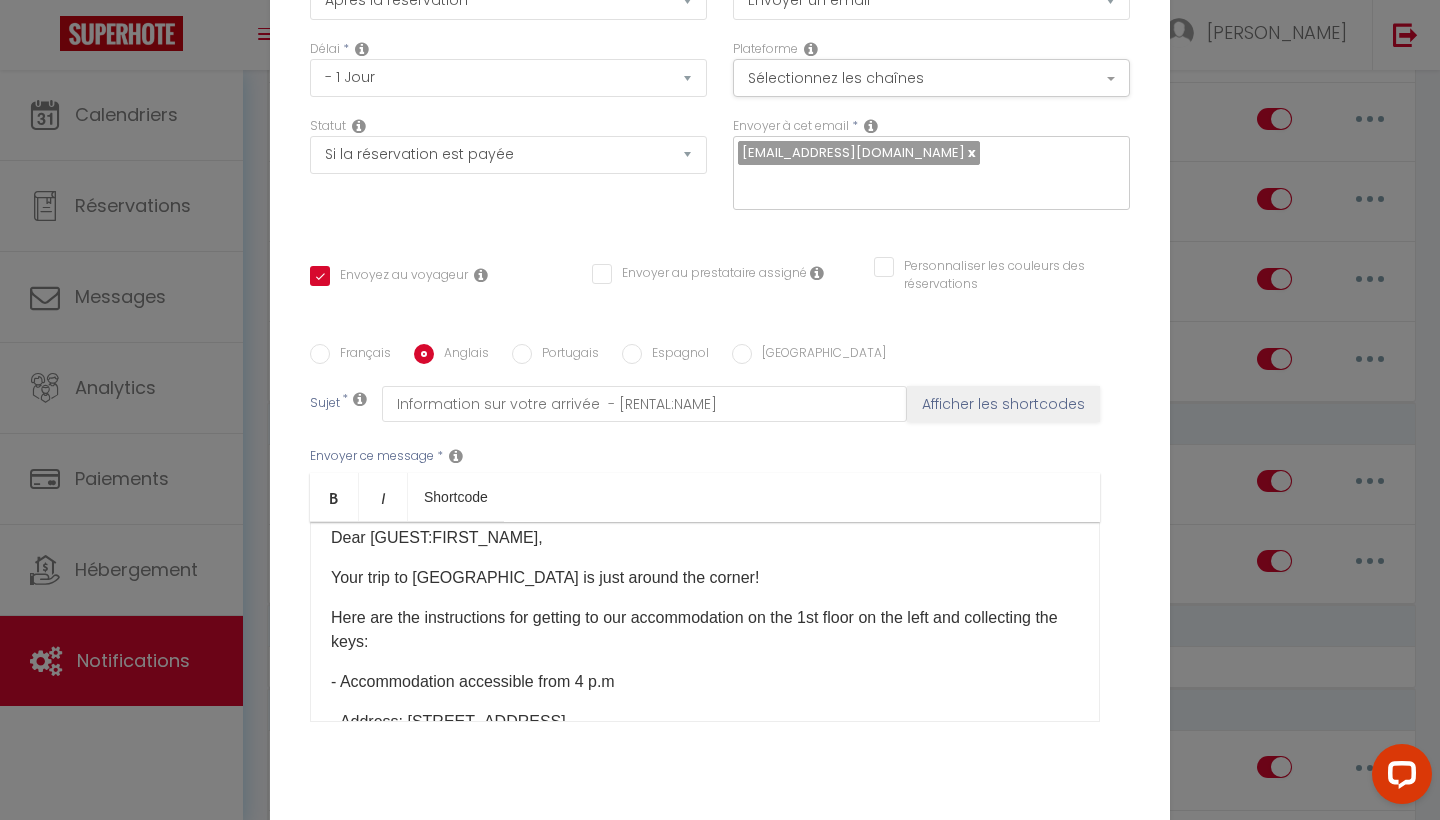 checkbox on "true" 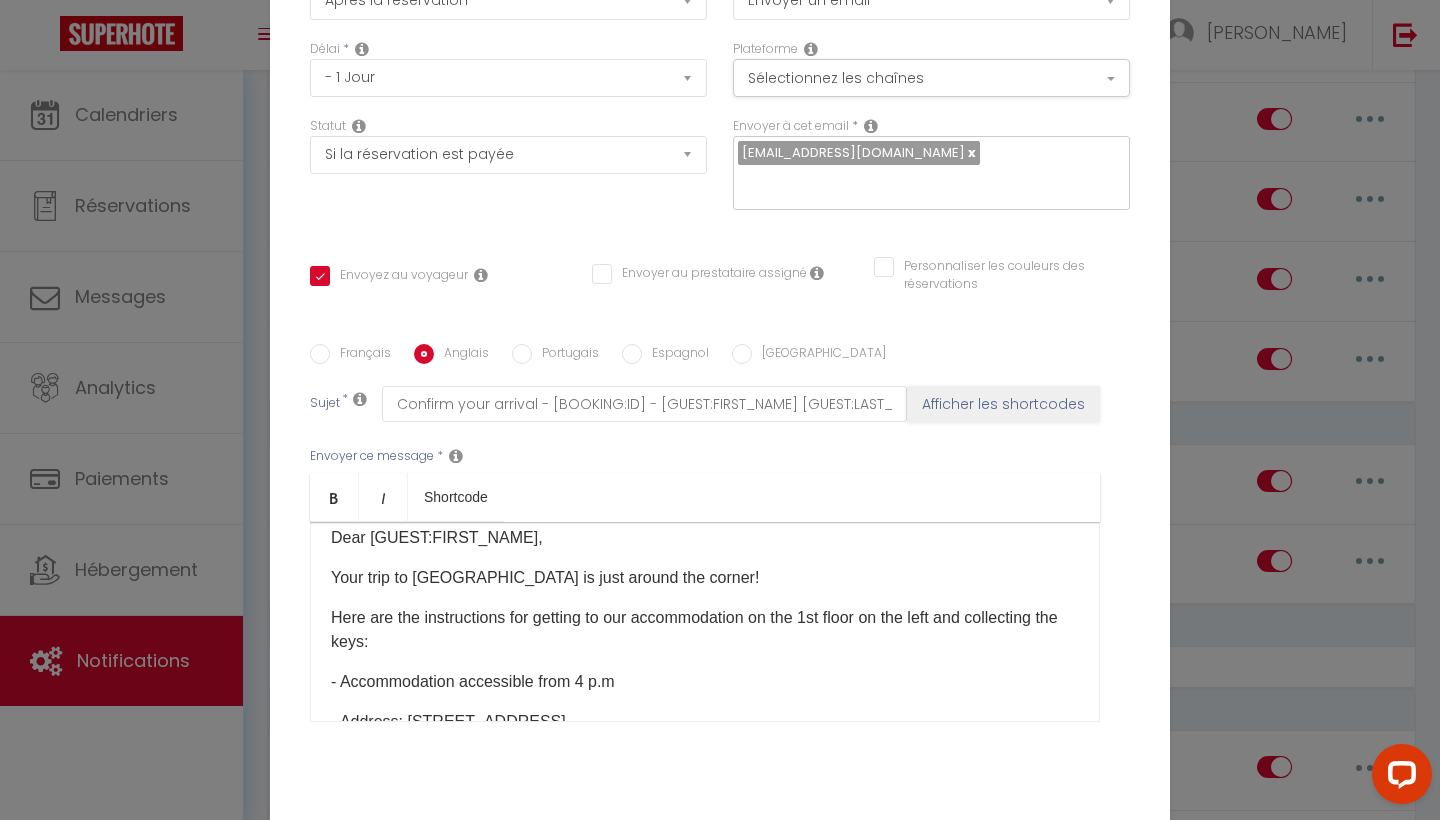 click on "Your trip to [GEOGRAPHIC_DATA] is just around the corner!" at bounding box center (705, 578) 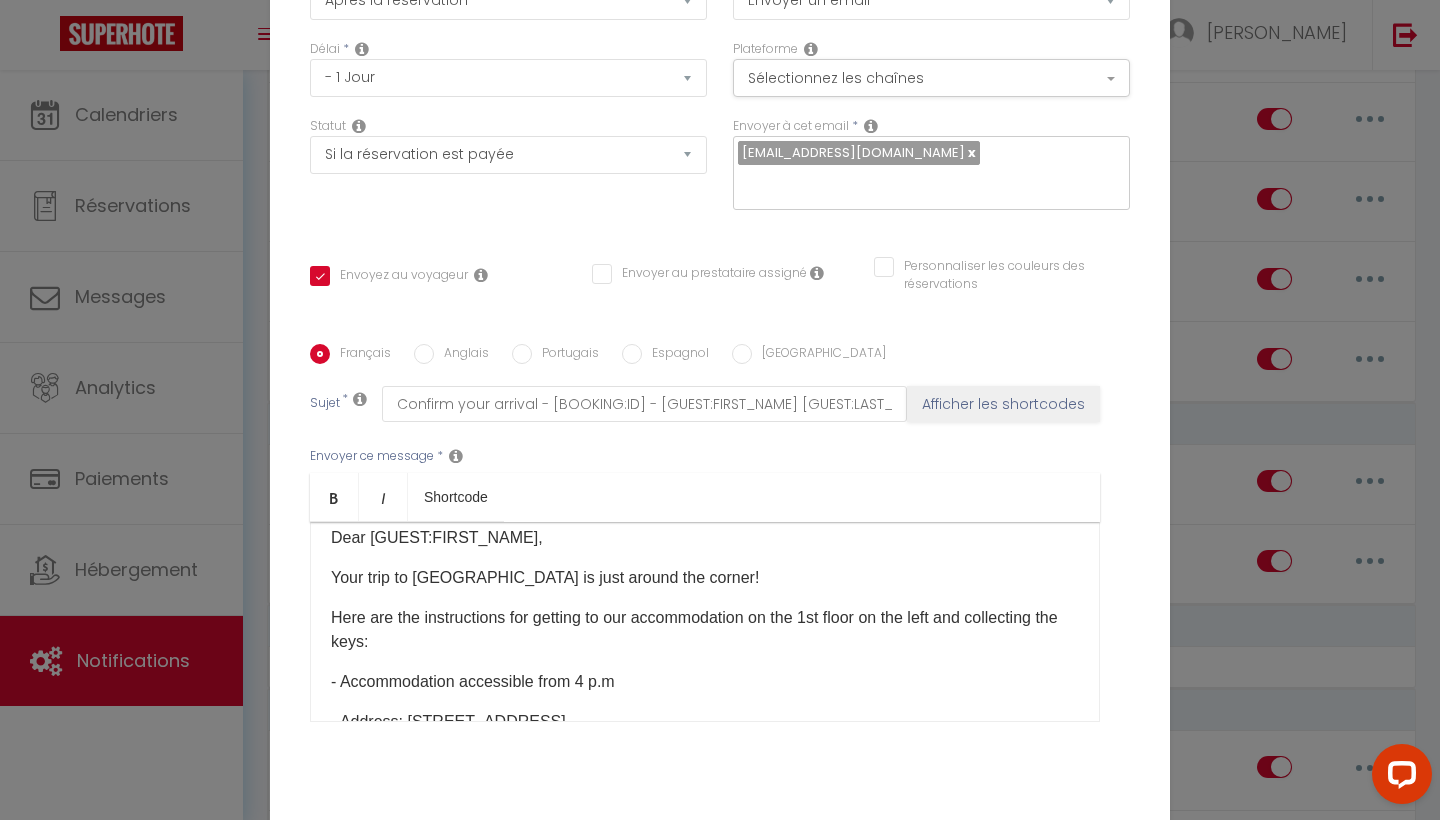 checkbox on "true" 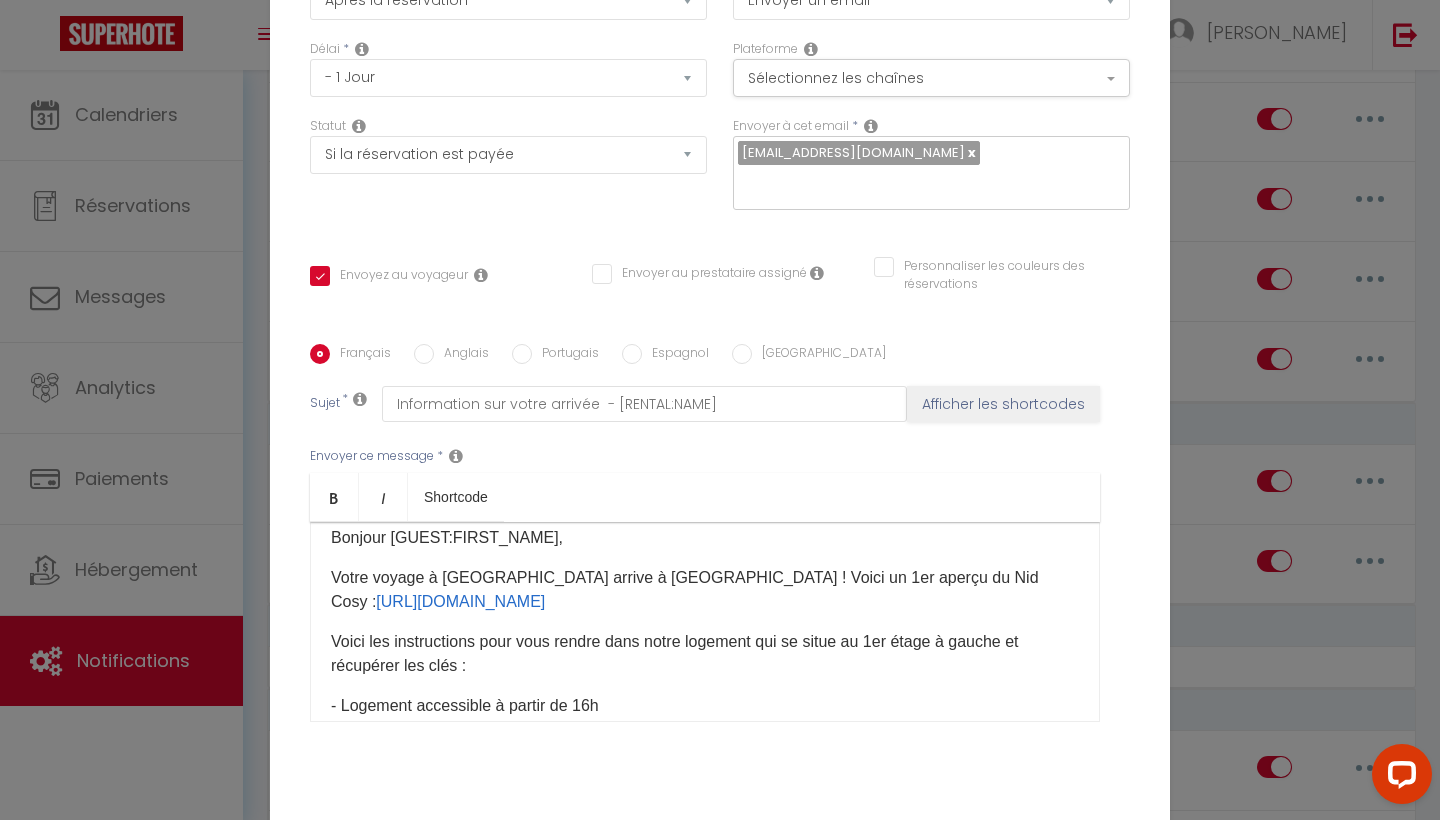 click on "Anglais" at bounding box center [461, 355] 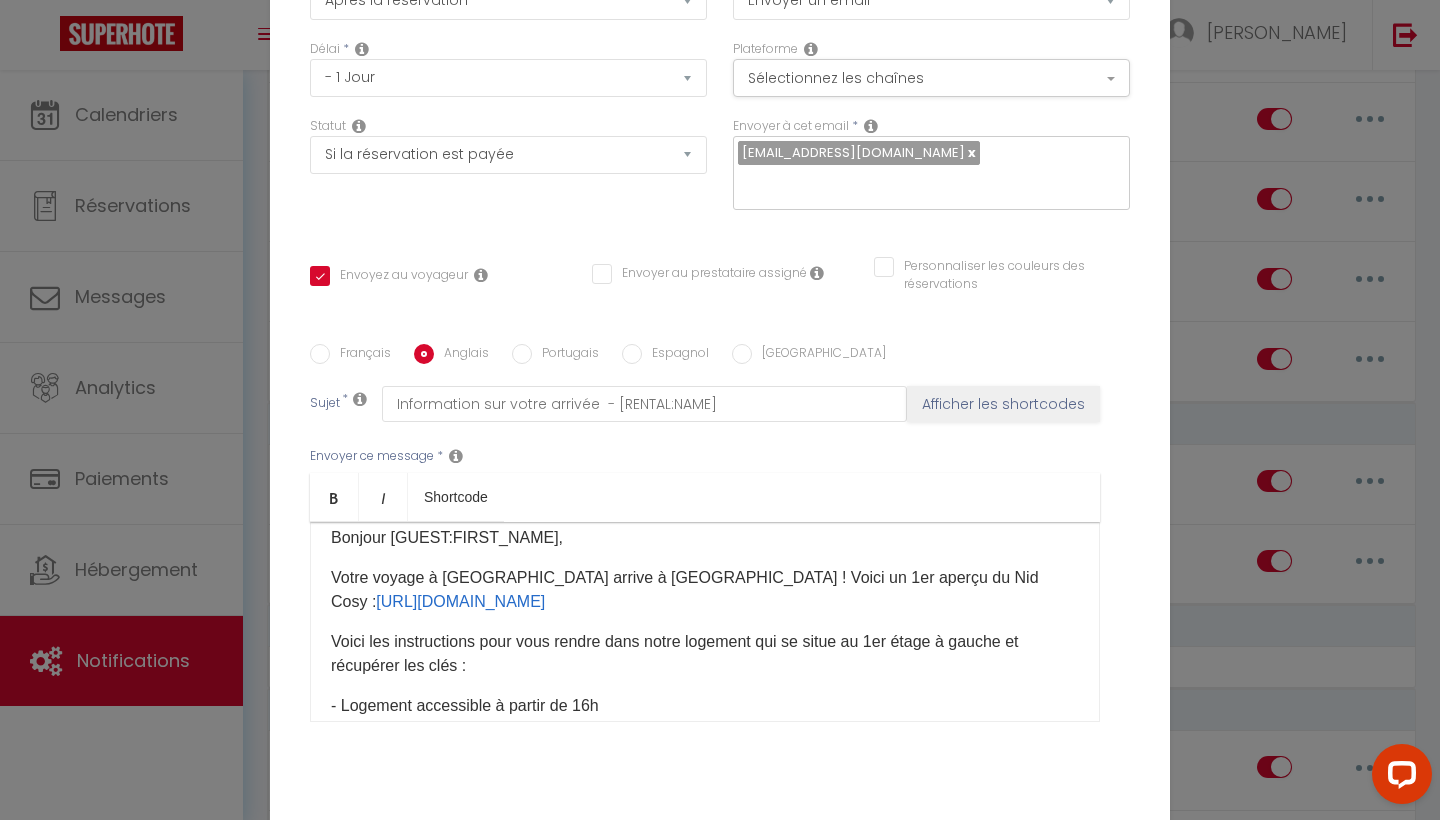 checkbox on "true" 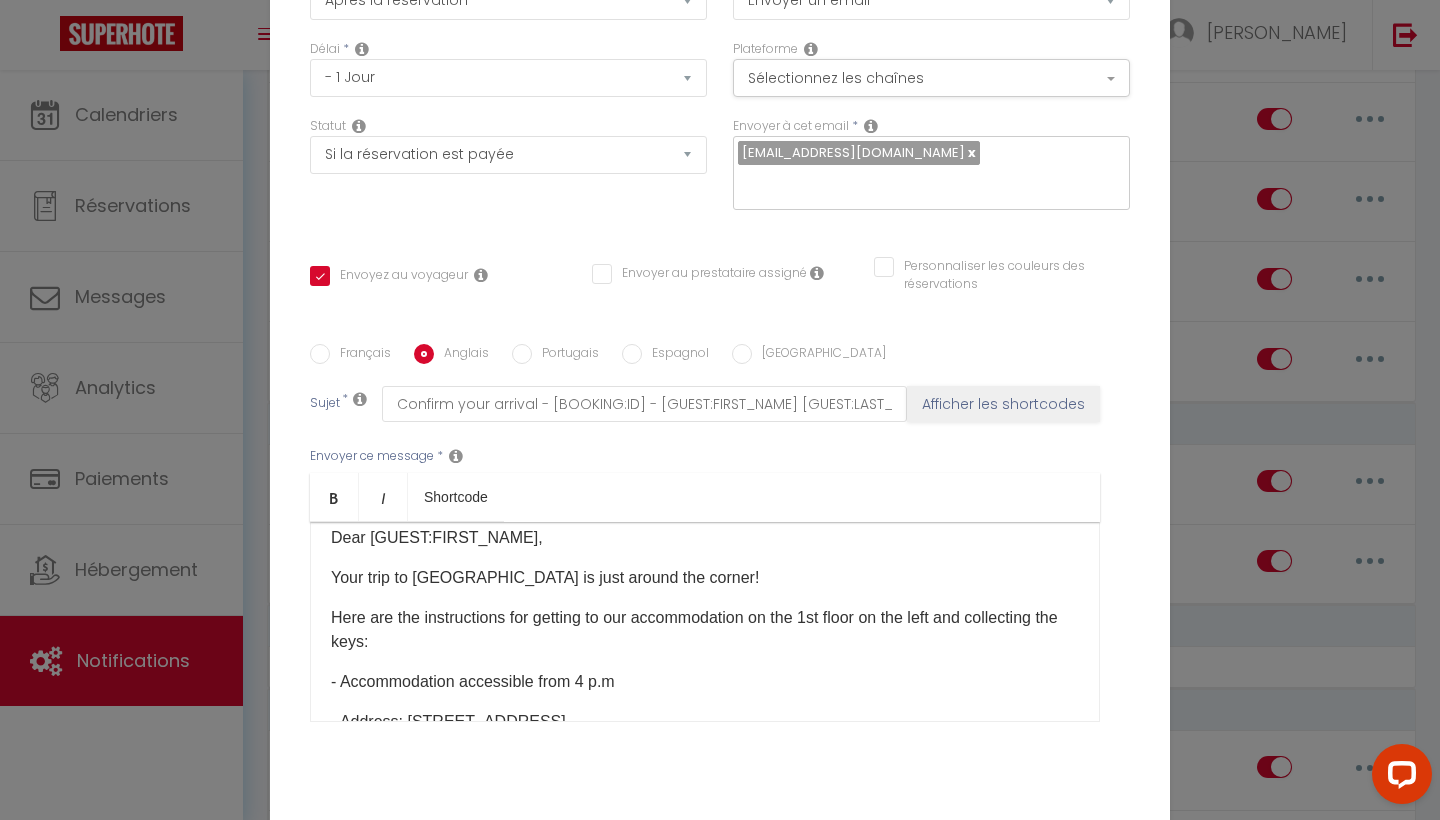 click on "Your trip to [GEOGRAPHIC_DATA] is just around the corner!" at bounding box center (705, 578) 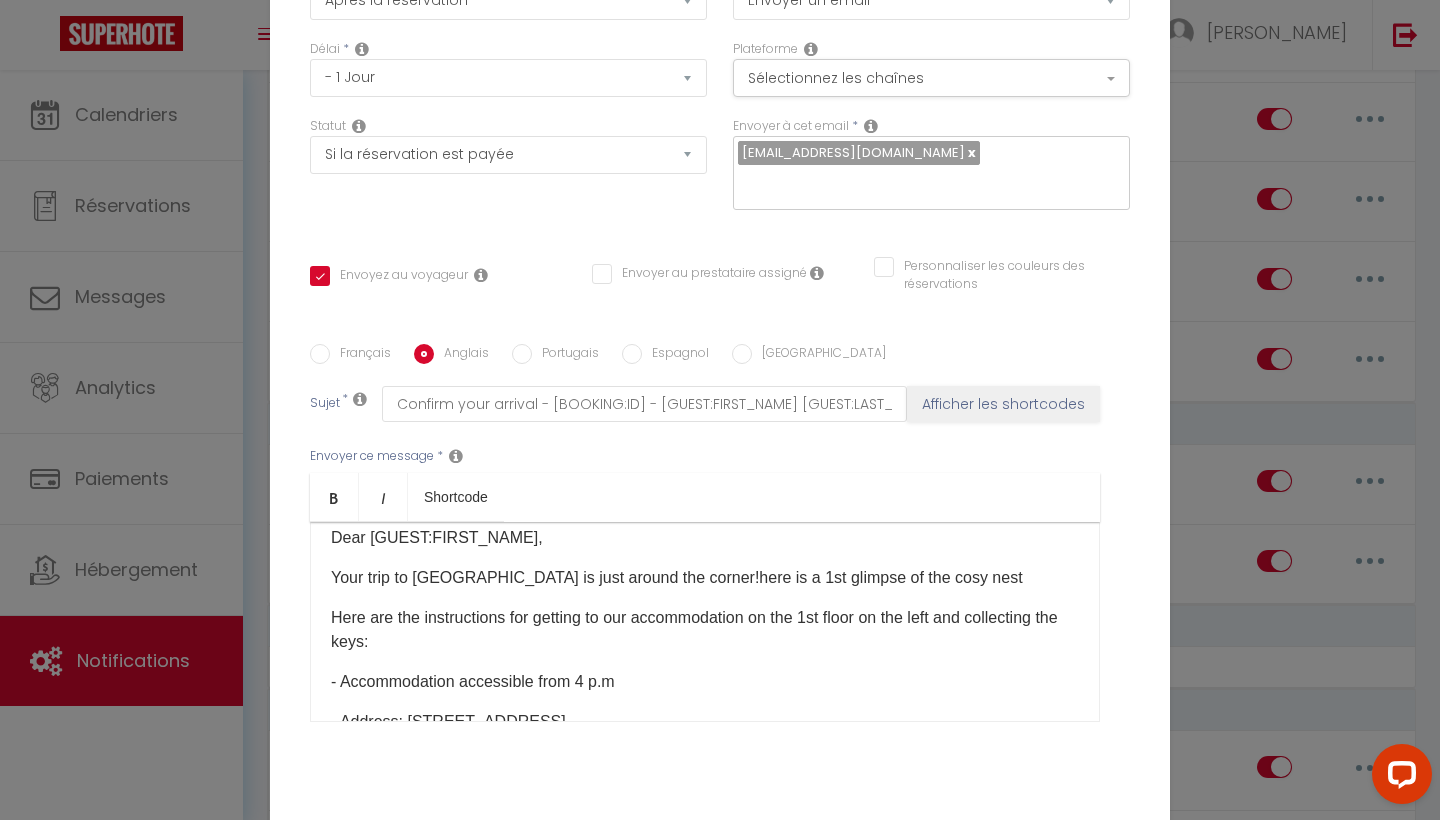 click on "Your trip to [GEOGRAPHIC_DATA] is just around the corner!  here is a 1st glimpse of the cosy nest ​" at bounding box center (705, 578) 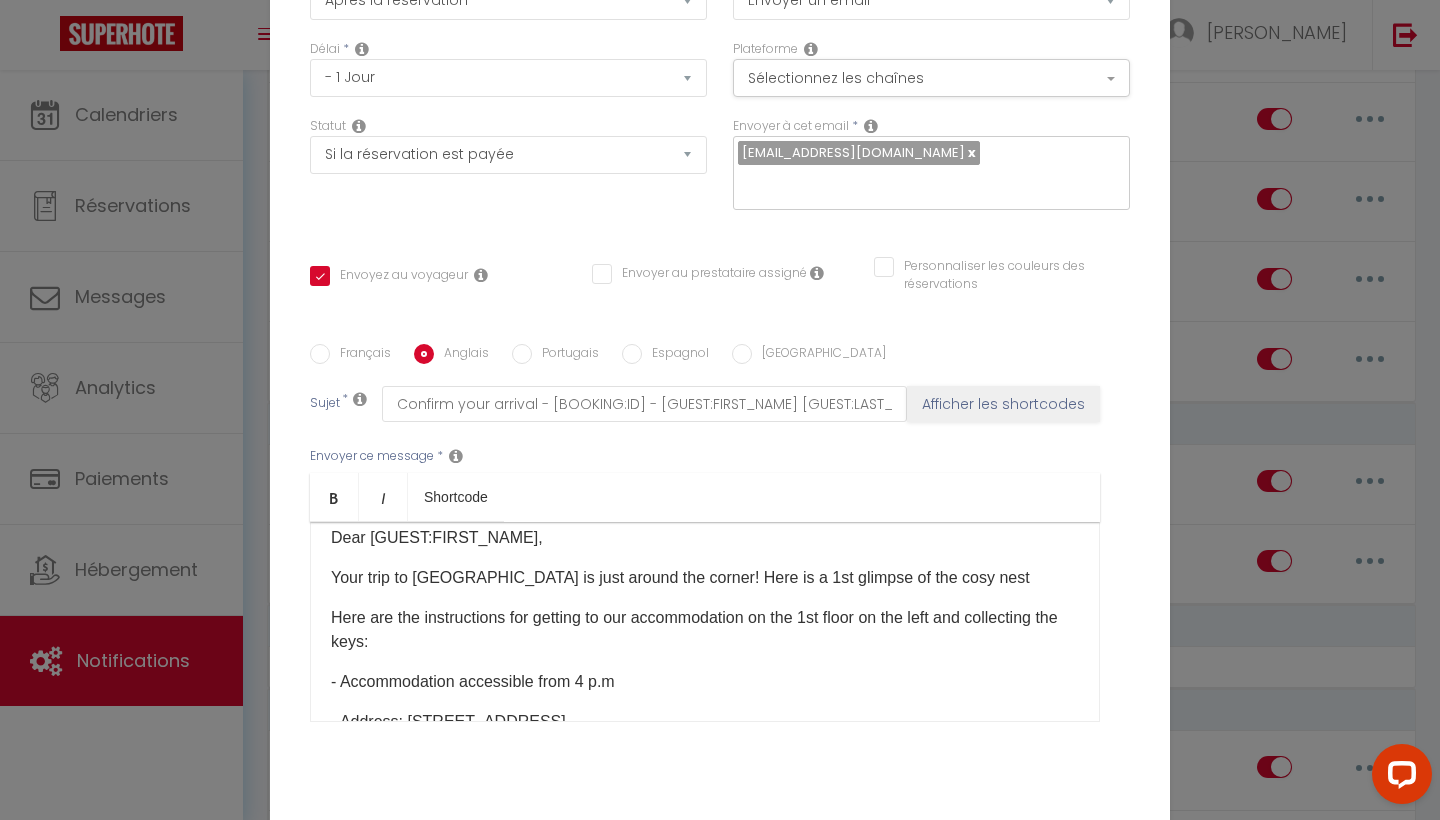 click on "Your trip to [GEOGRAPHIC_DATA] is just around the corner! H ere is a 1st glimpse of the cosy nest ​" at bounding box center (705, 578) 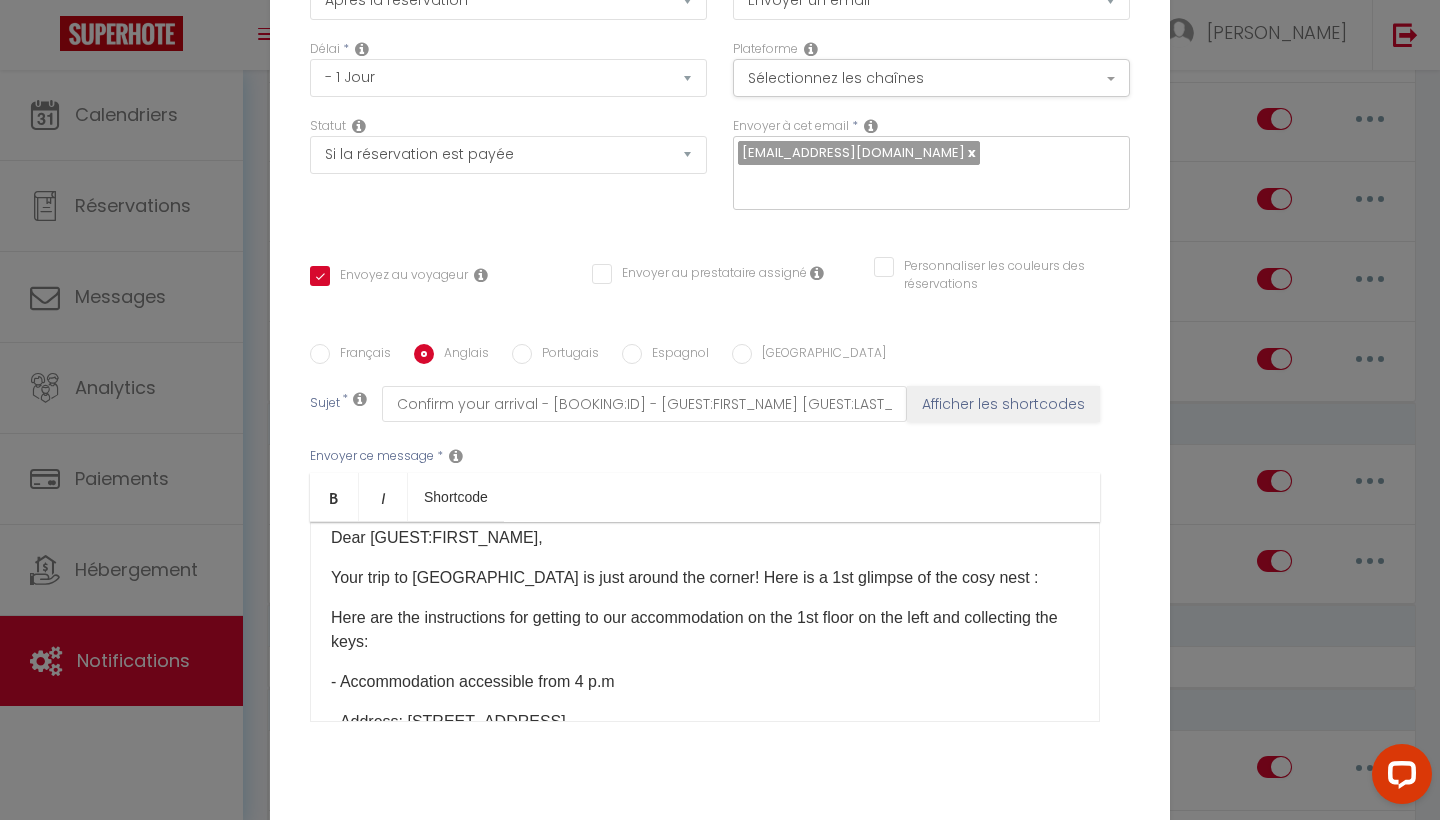 click on "Français     Anglais     Portugais     Espagnol     [GEOGRAPHIC_DATA]" at bounding box center (720, 355) 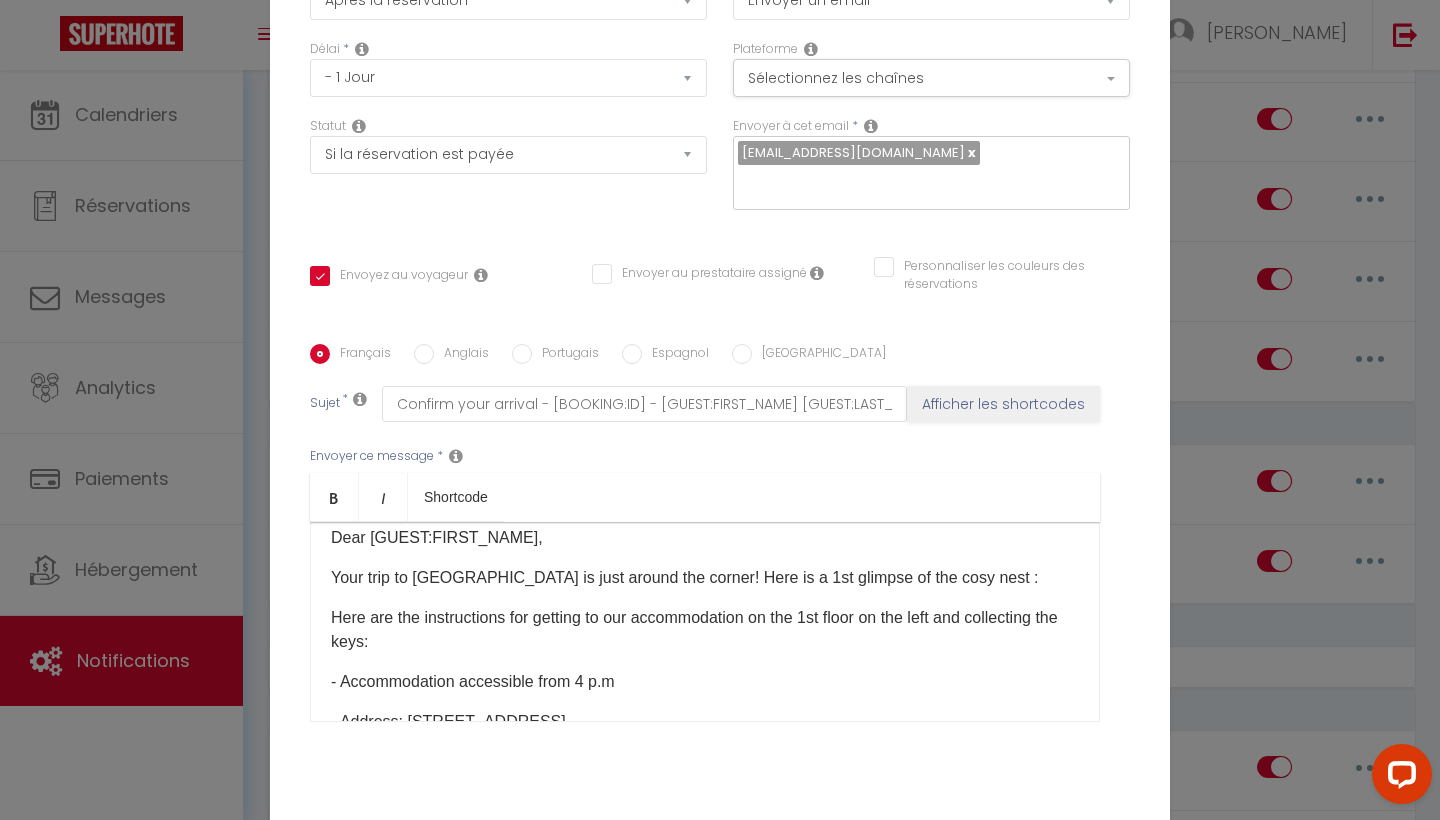checkbox on "true" 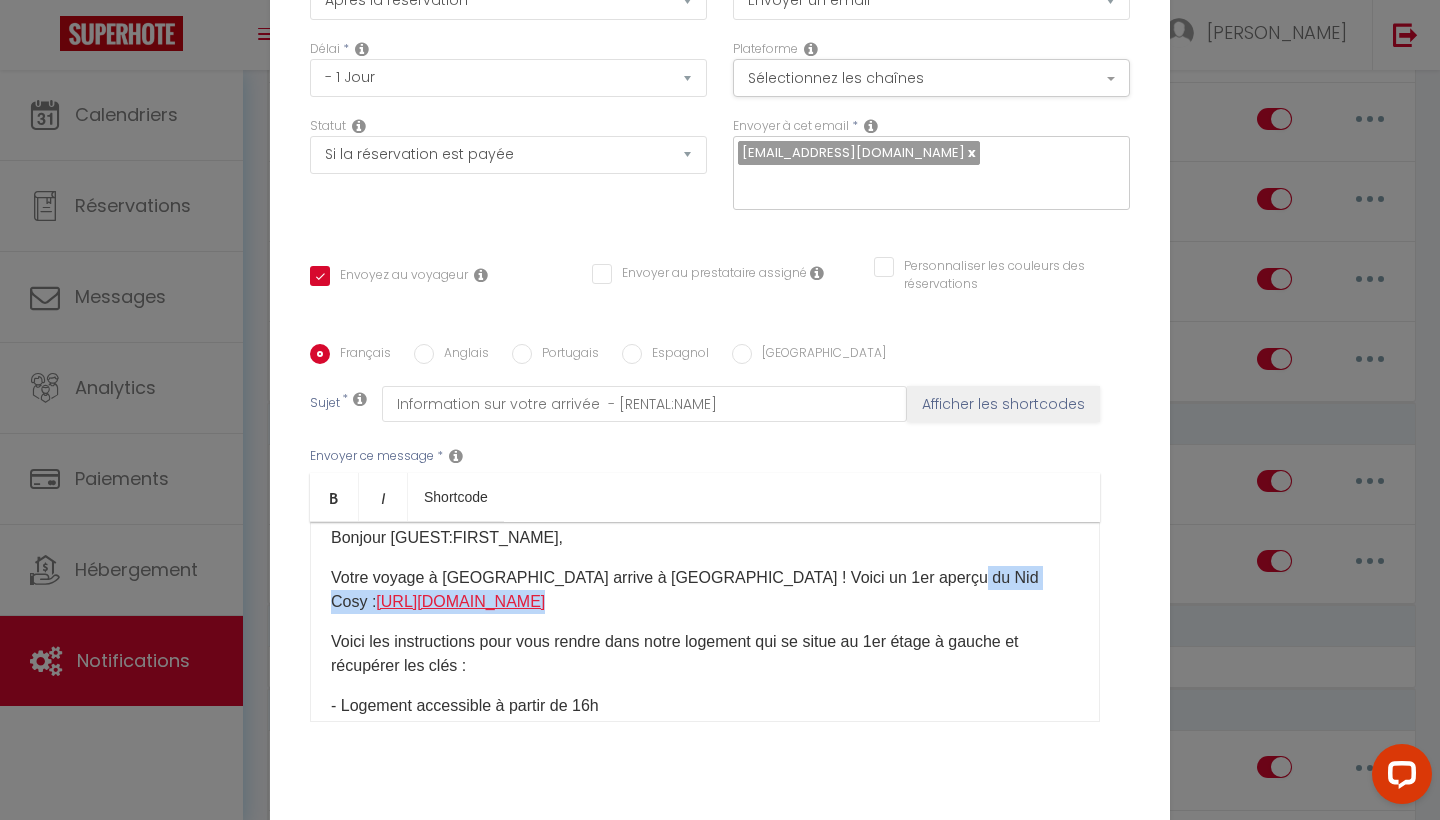 drag, startPoint x: 720, startPoint y: 605, endPoint x: 339, endPoint y: 608, distance: 381.0118 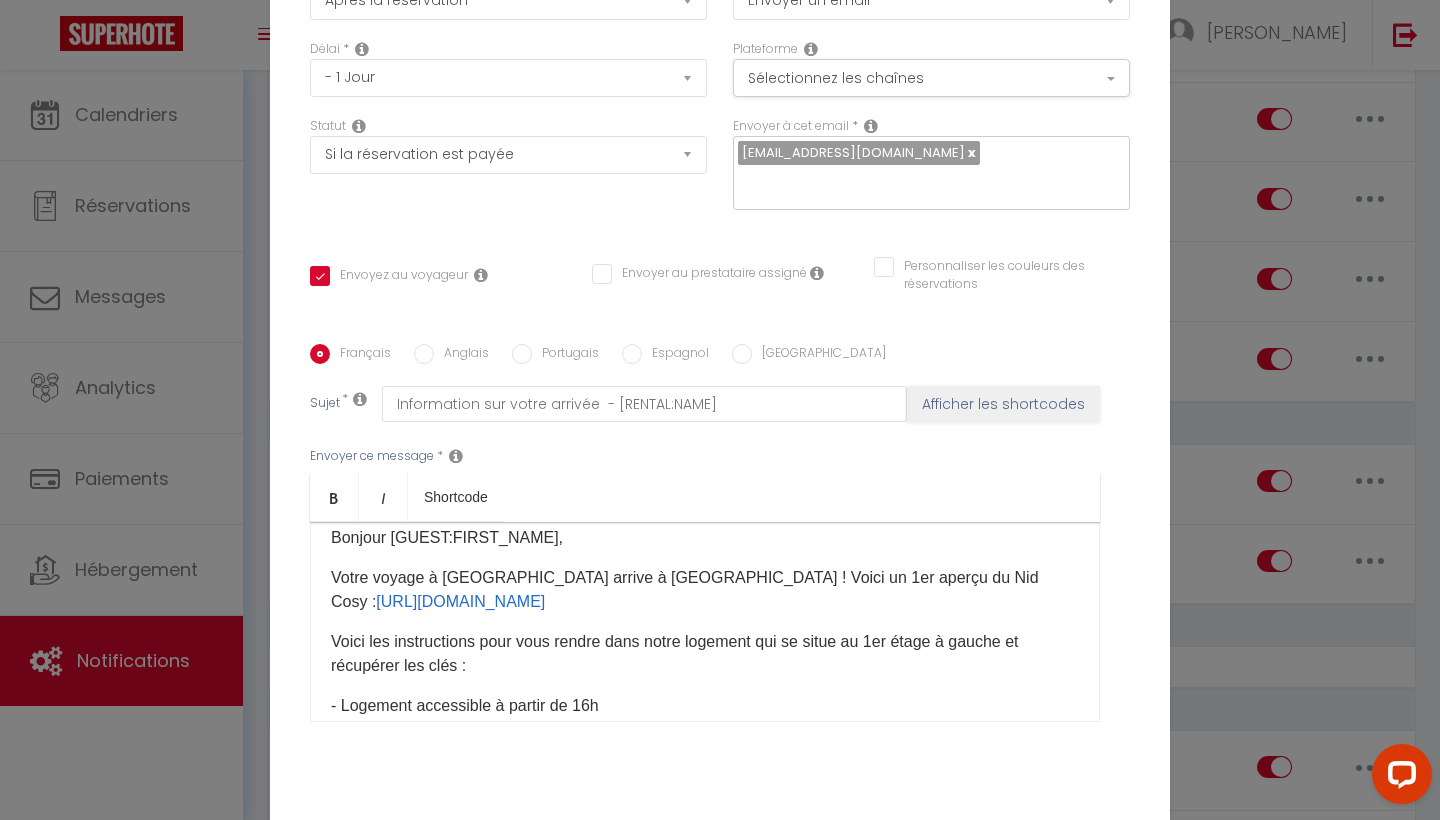 click on "Anglais" at bounding box center (461, 355) 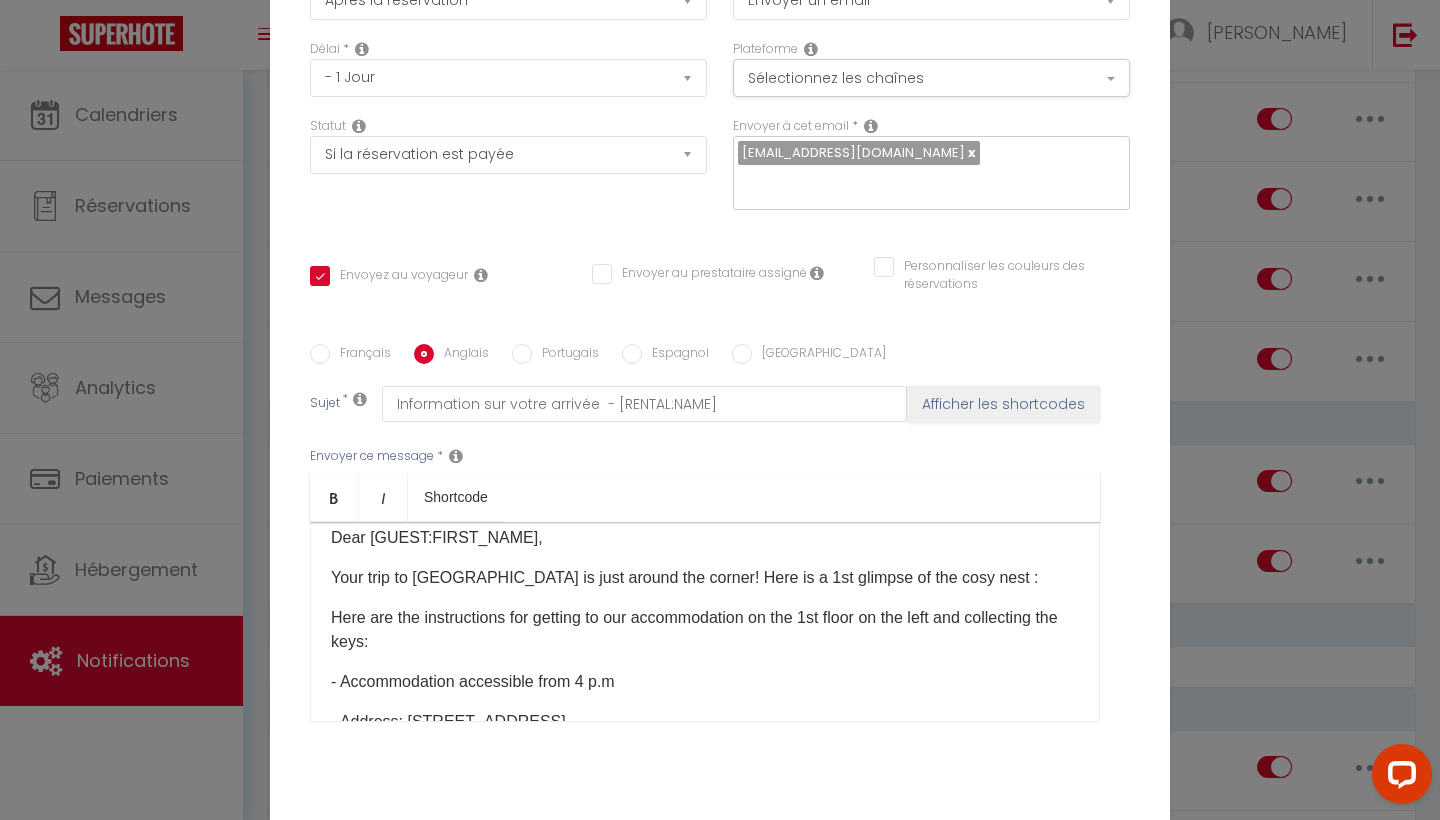 checkbox on "true" 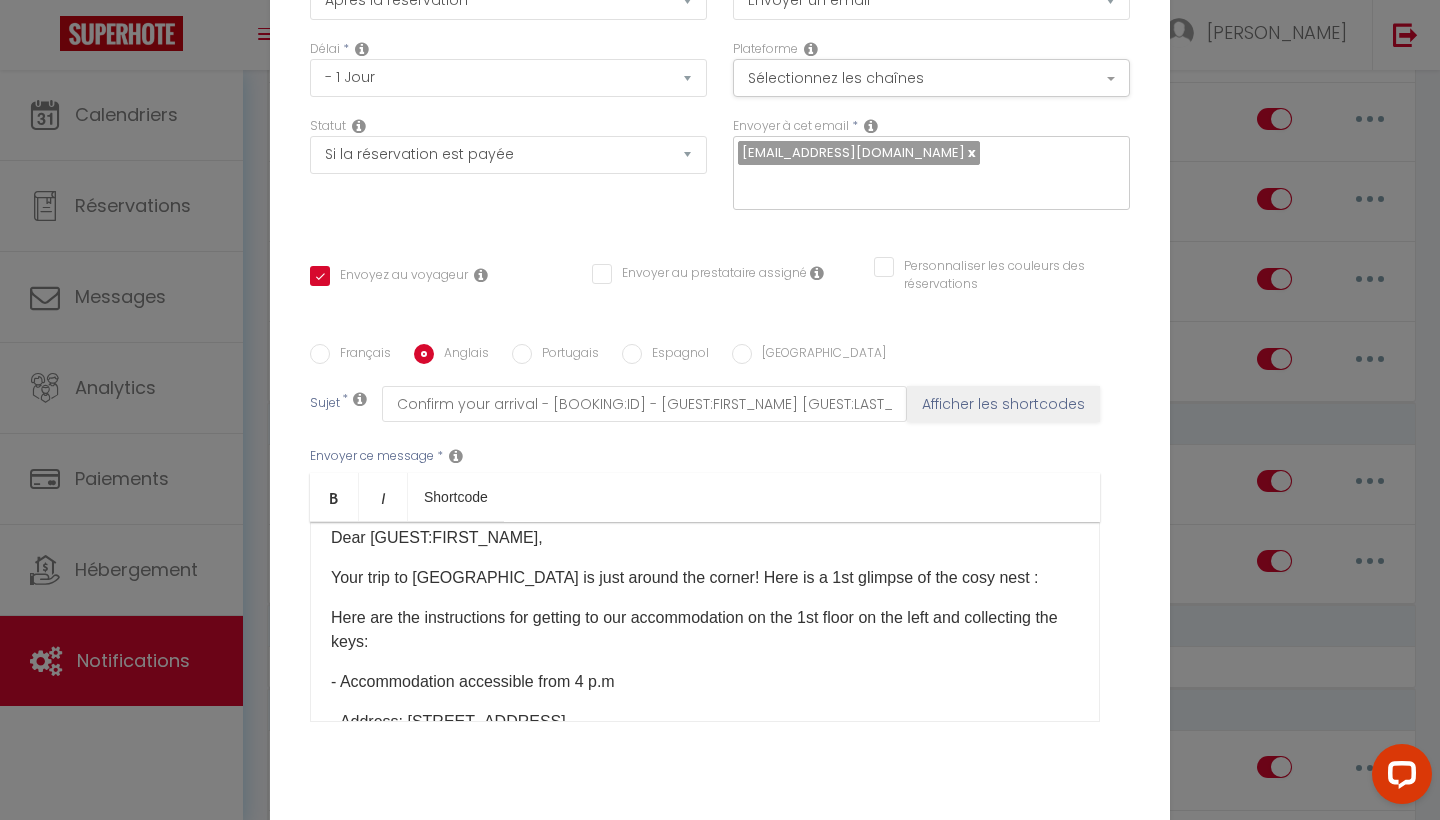 click on "Your trip to [GEOGRAPHIC_DATA] is just around the corner! Here is a 1st glimpse of the cosy nest​ :" at bounding box center [705, 578] 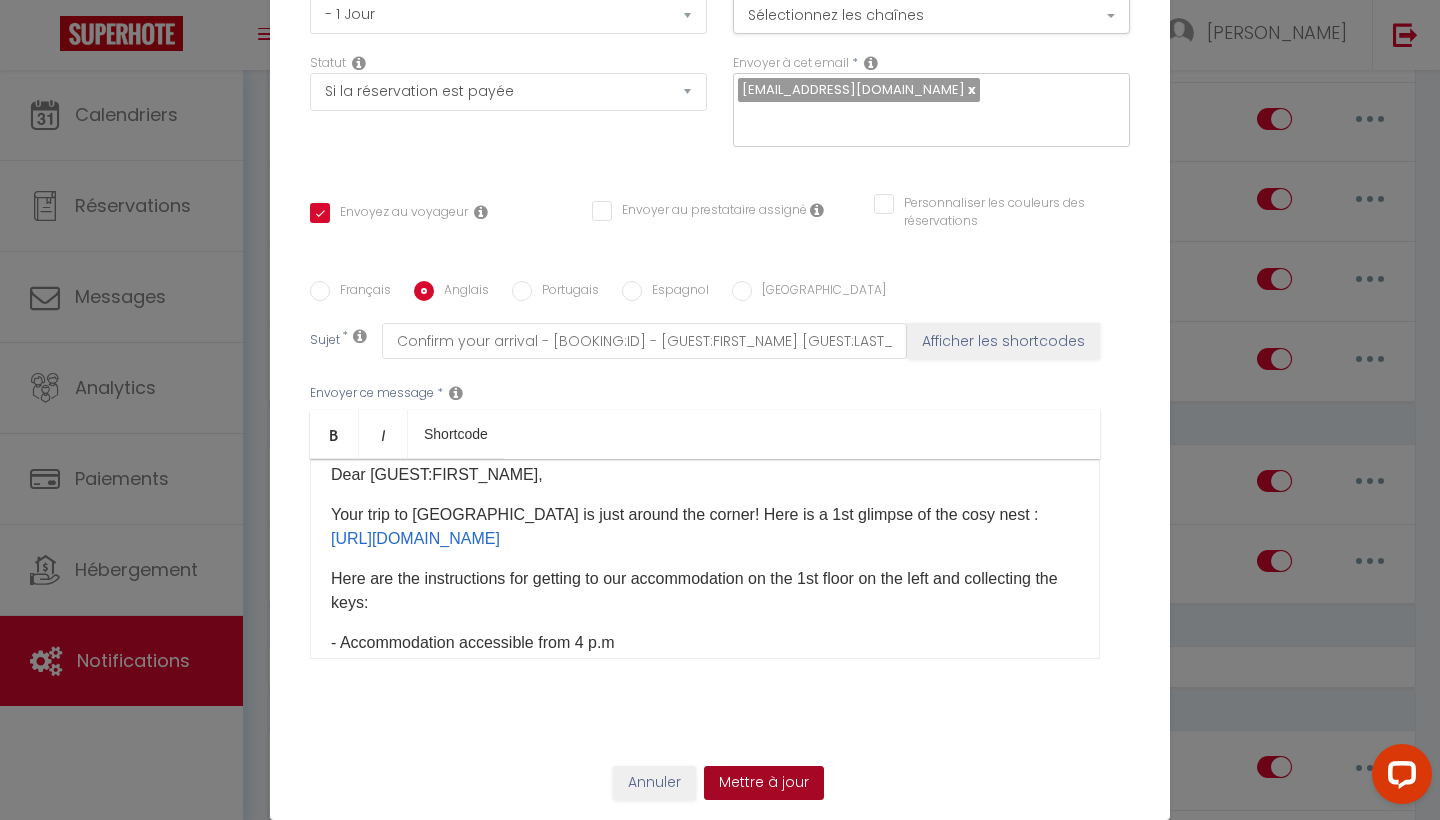 scroll, scrollTop: 179, scrollLeft: 0, axis: vertical 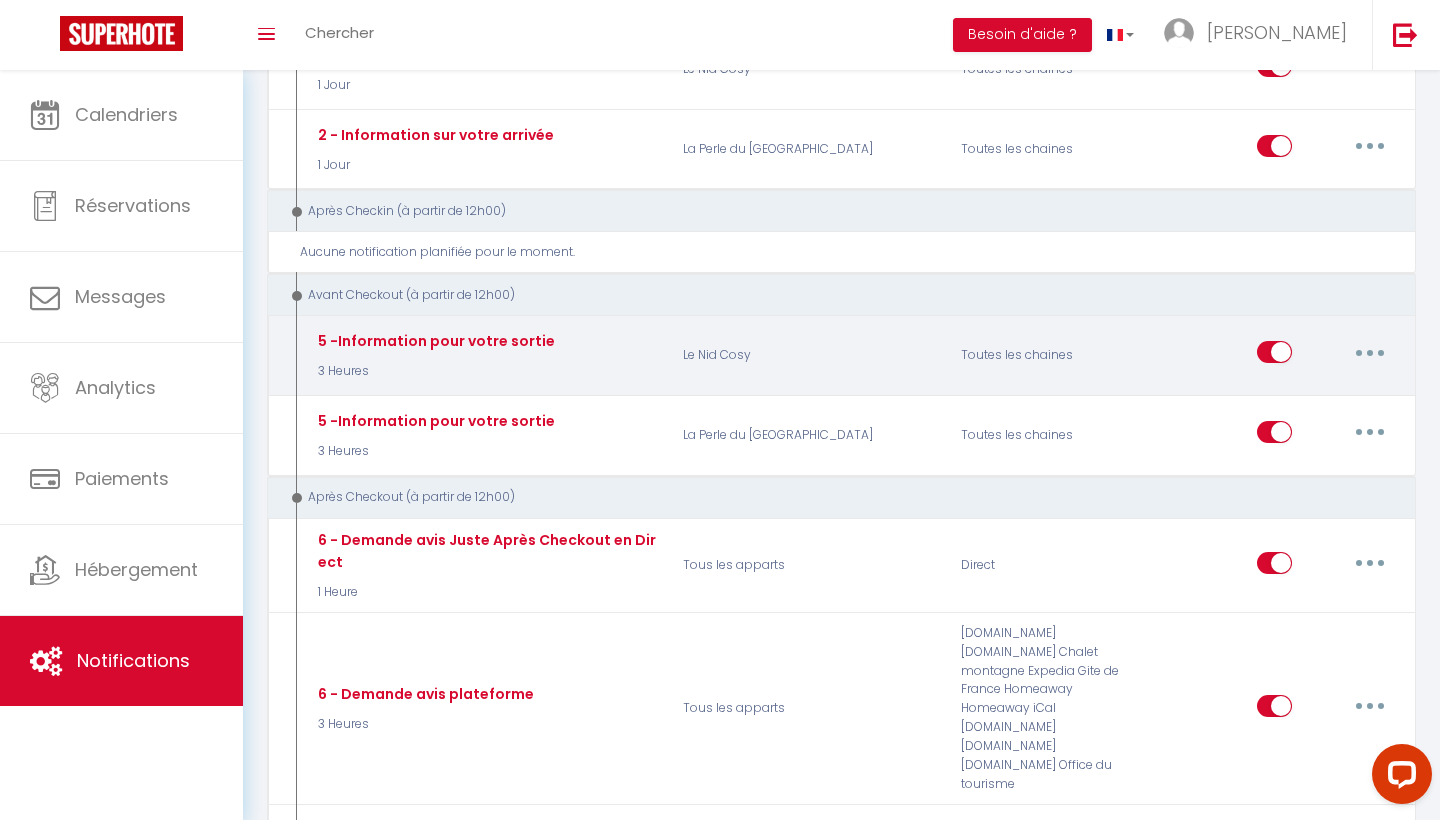 click at bounding box center (1370, 352) 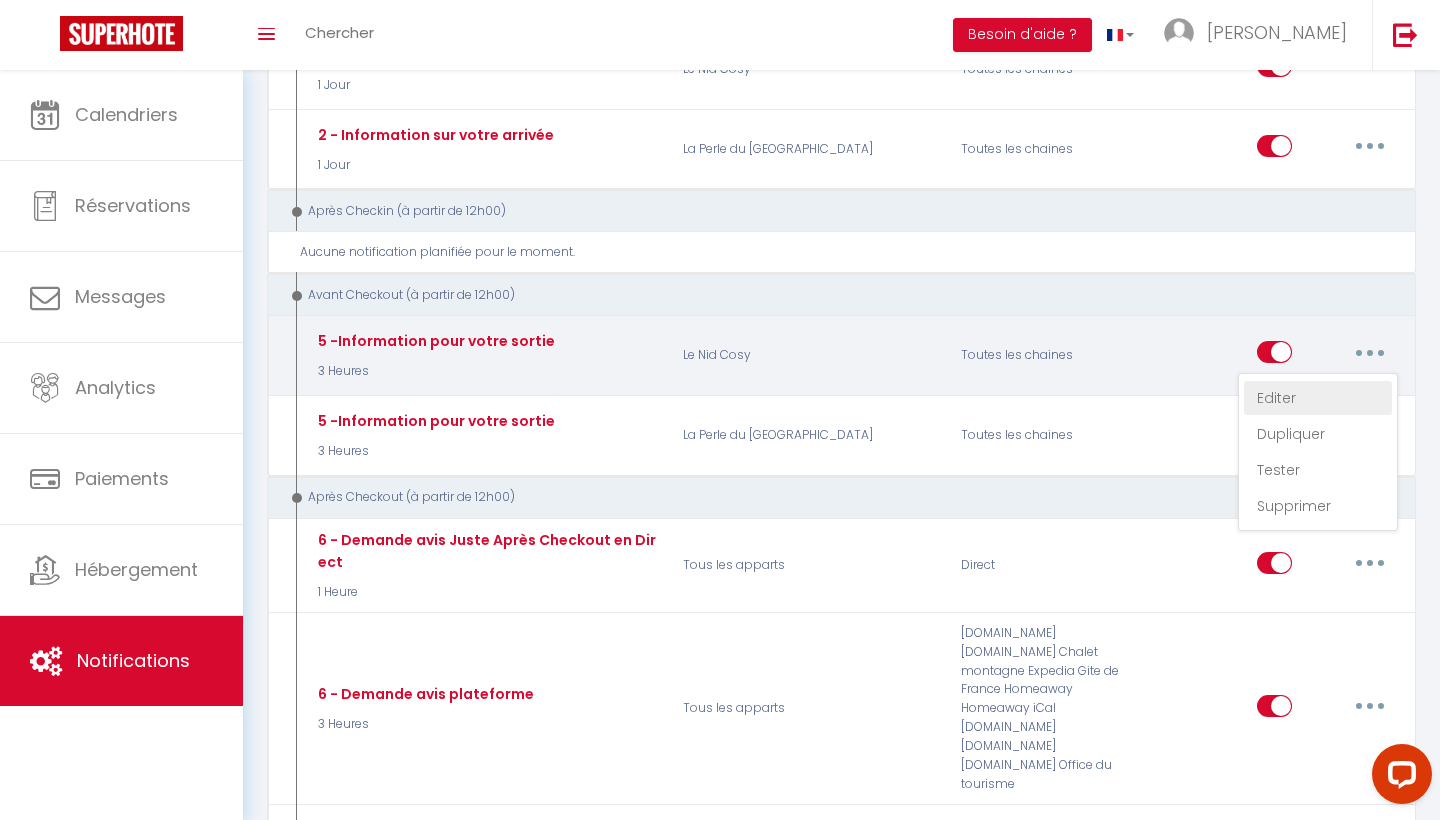 click on "Editer" at bounding box center [1318, 398] 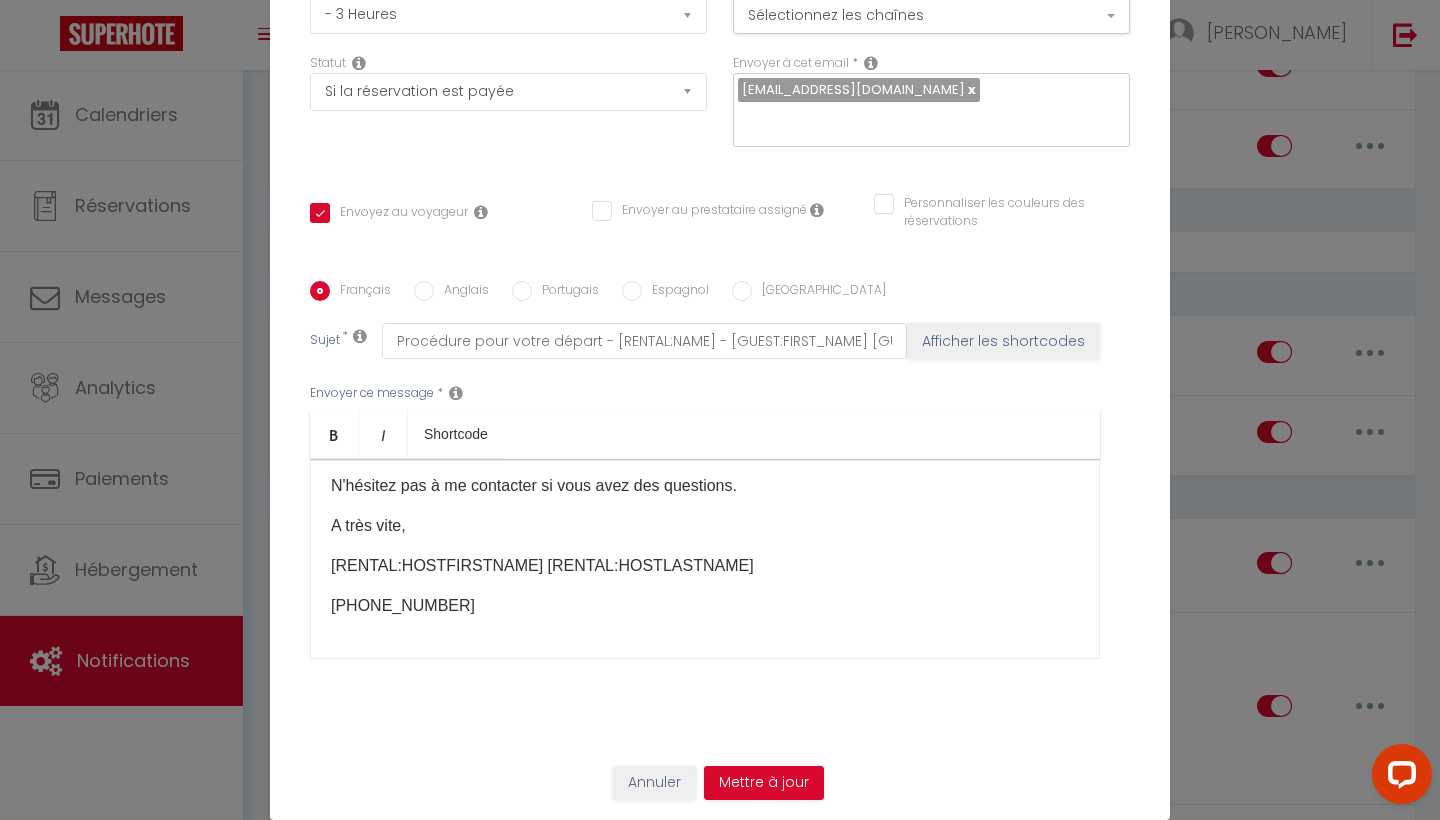 scroll, scrollTop: 358, scrollLeft: 0, axis: vertical 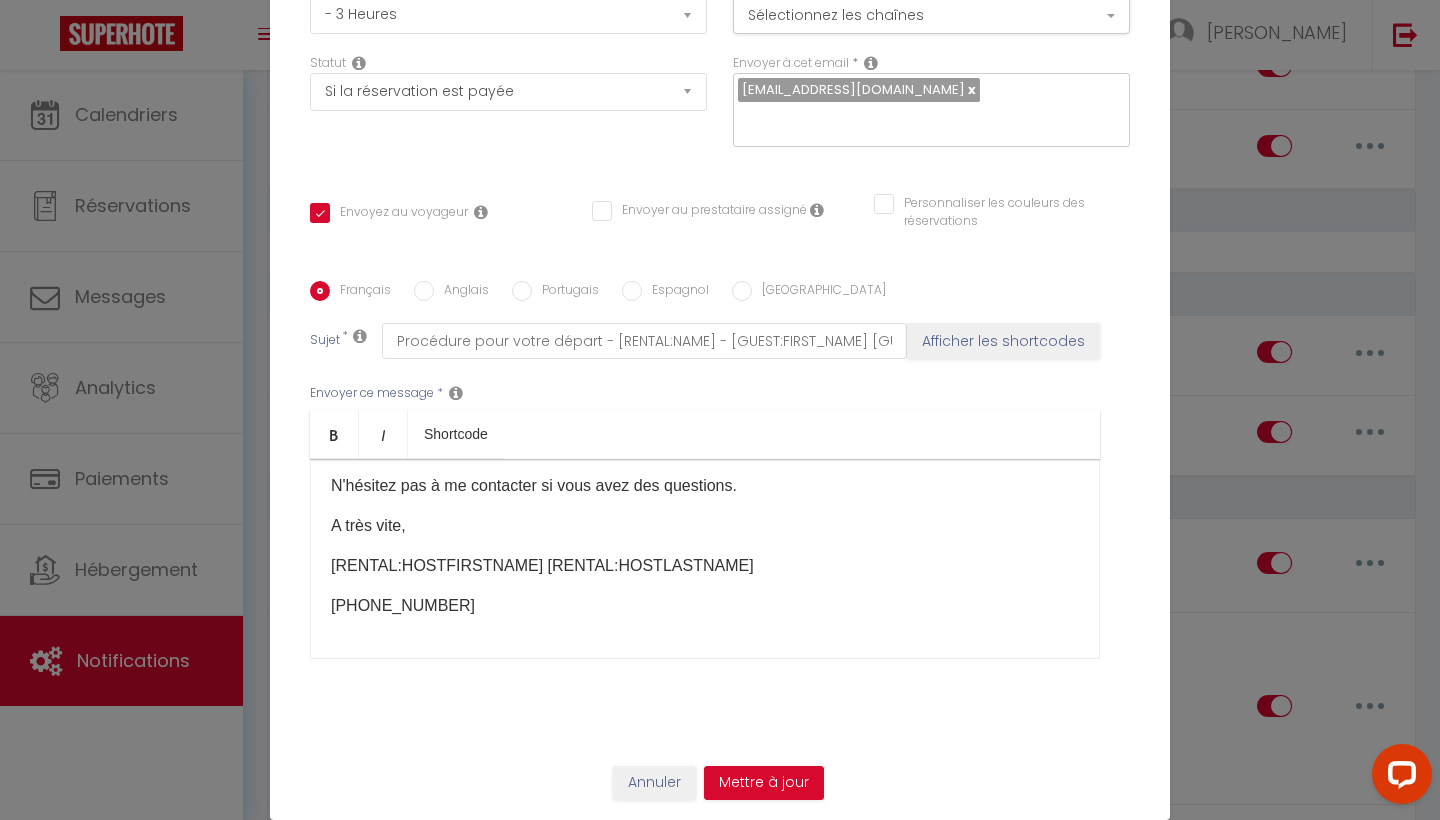 click on "Annuler" at bounding box center (654, 783) 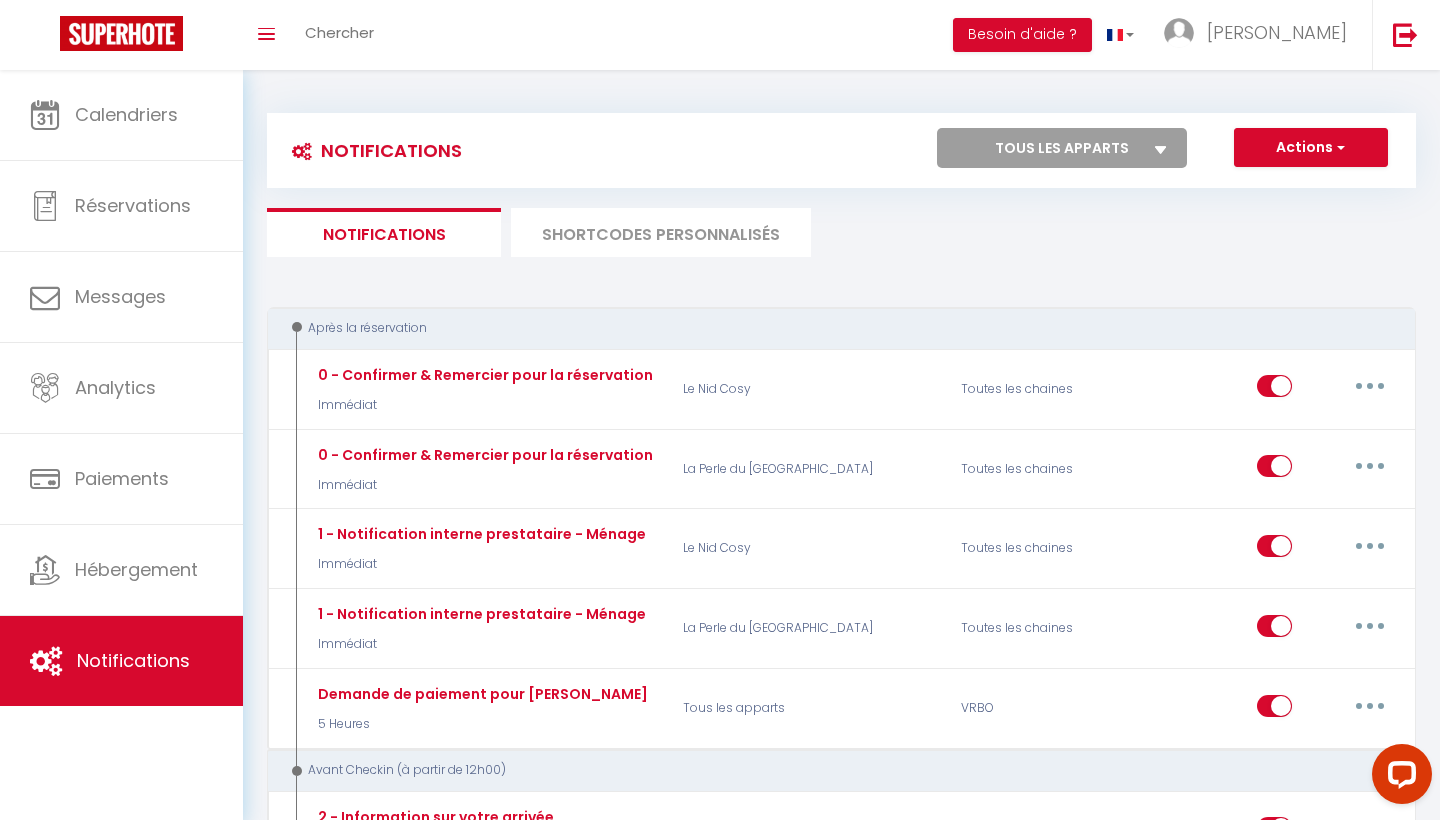 scroll, scrollTop: 0, scrollLeft: 0, axis: both 